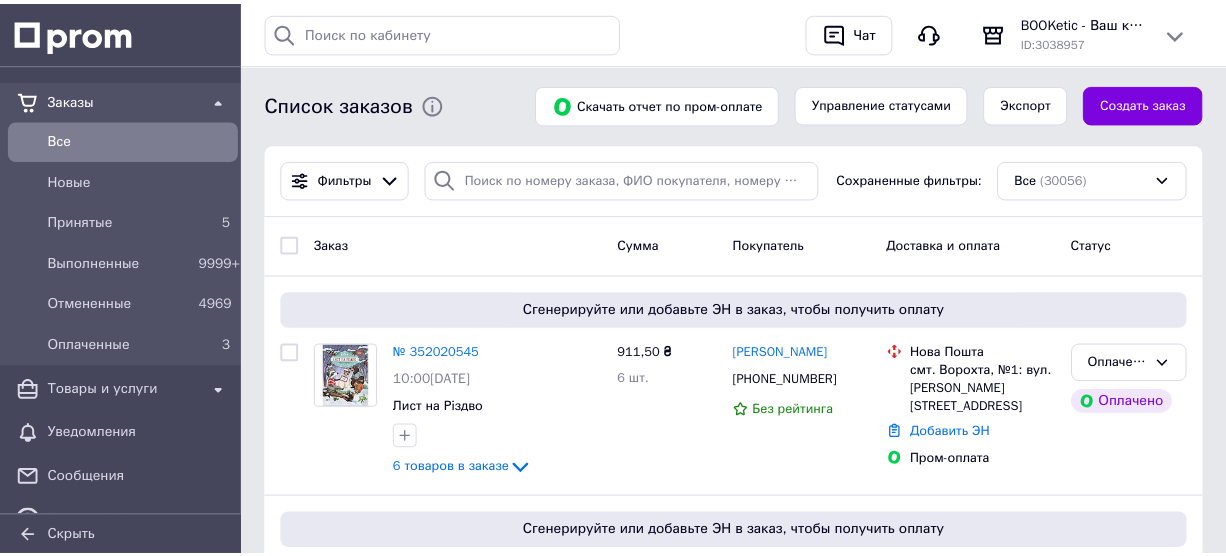 scroll, scrollTop: 0, scrollLeft: 0, axis: both 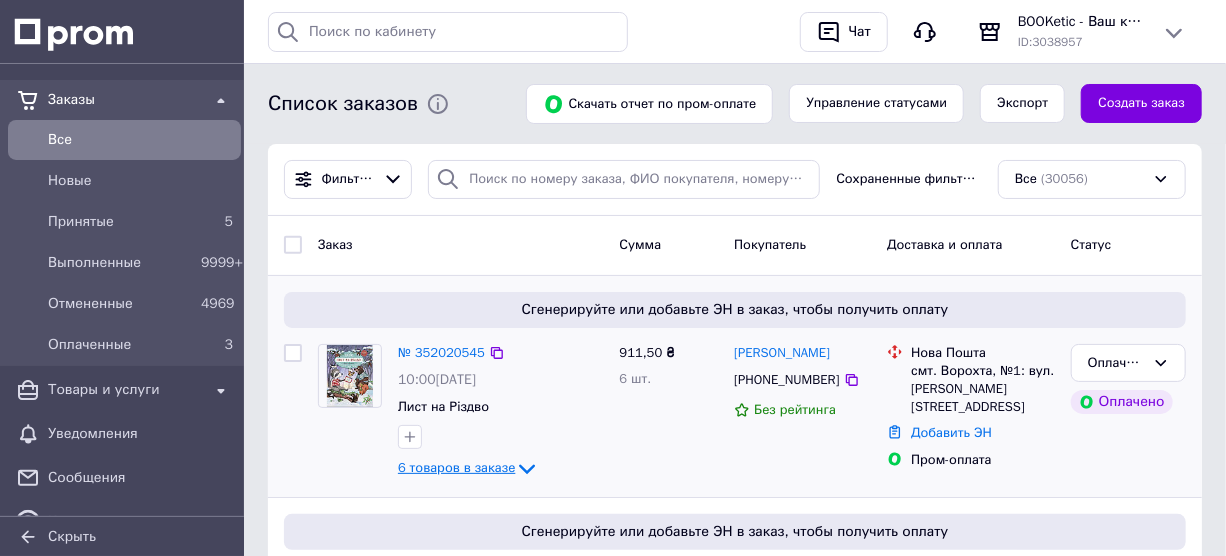 click 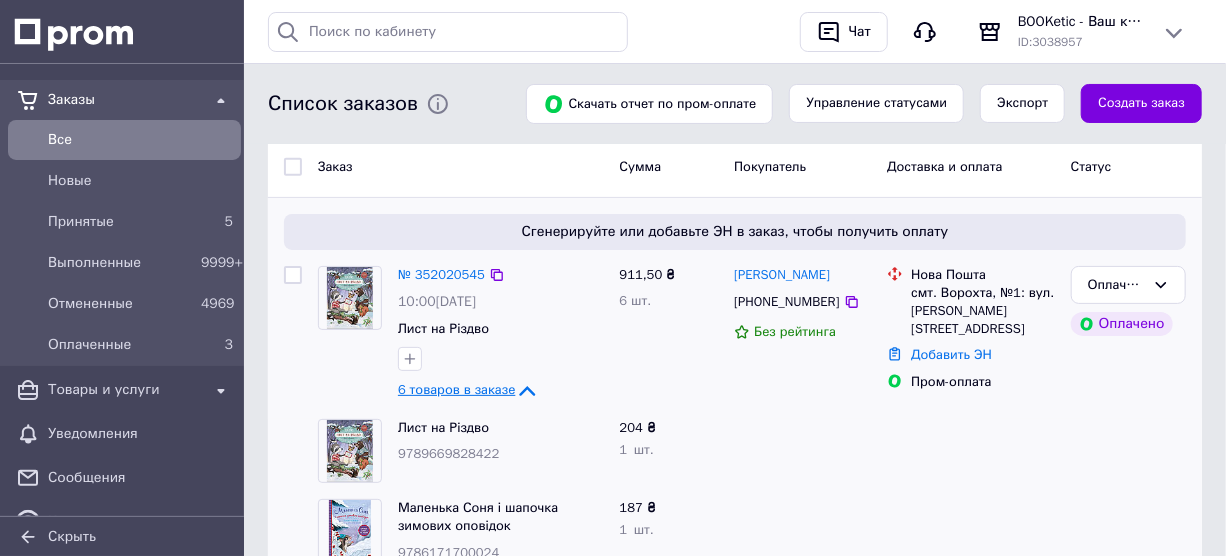 scroll, scrollTop: 136, scrollLeft: 0, axis: vertical 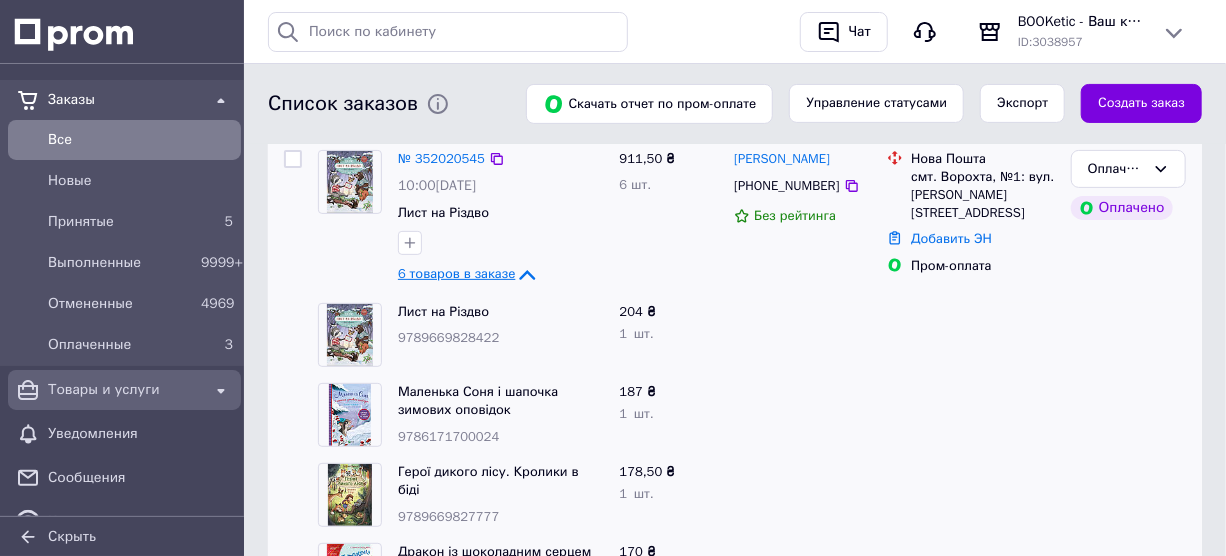 click on "Товары и услуги" at bounding box center (124, 390) 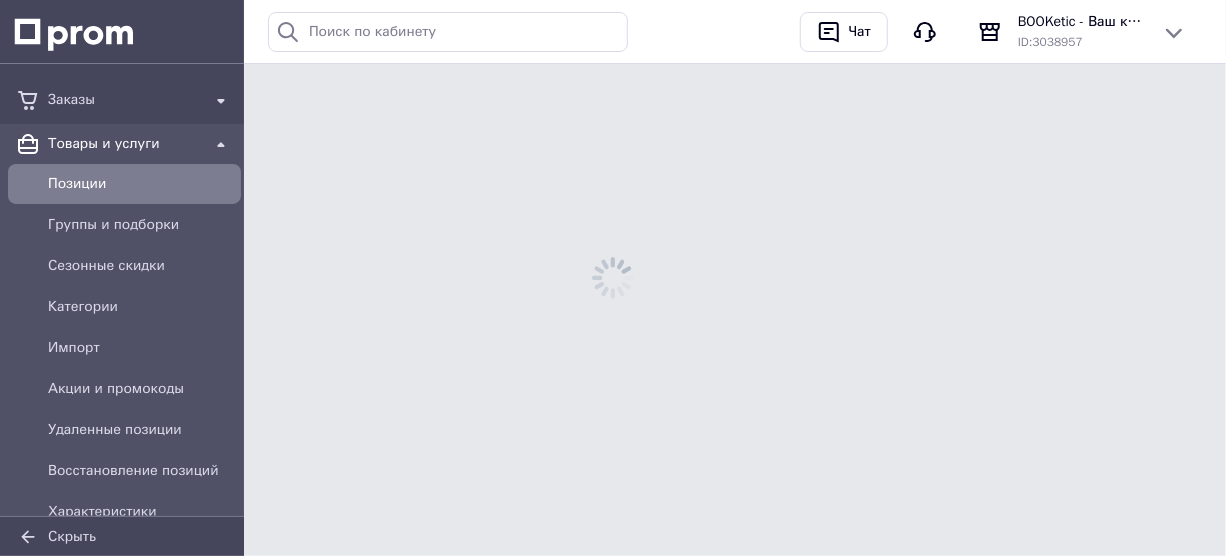 scroll, scrollTop: 0, scrollLeft: 0, axis: both 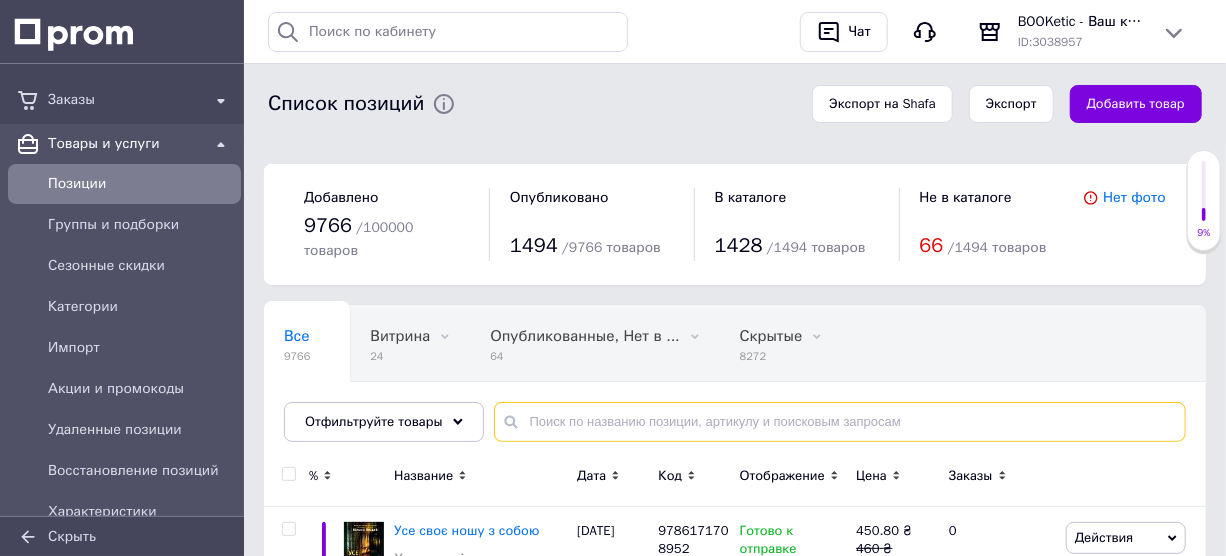 click at bounding box center (840, 422) 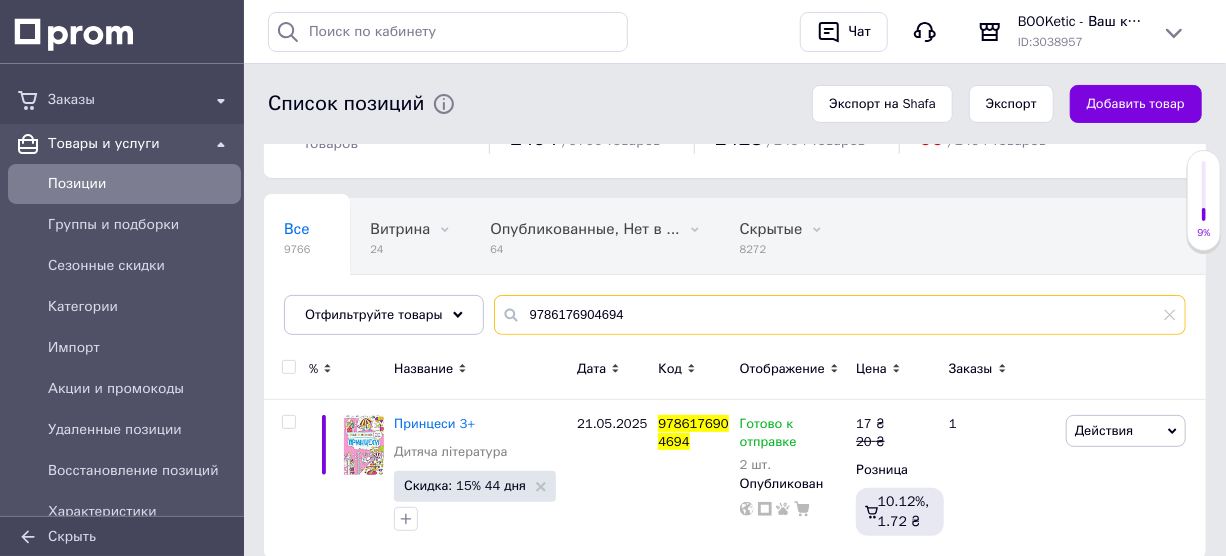 scroll, scrollTop: 110, scrollLeft: 0, axis: vertical 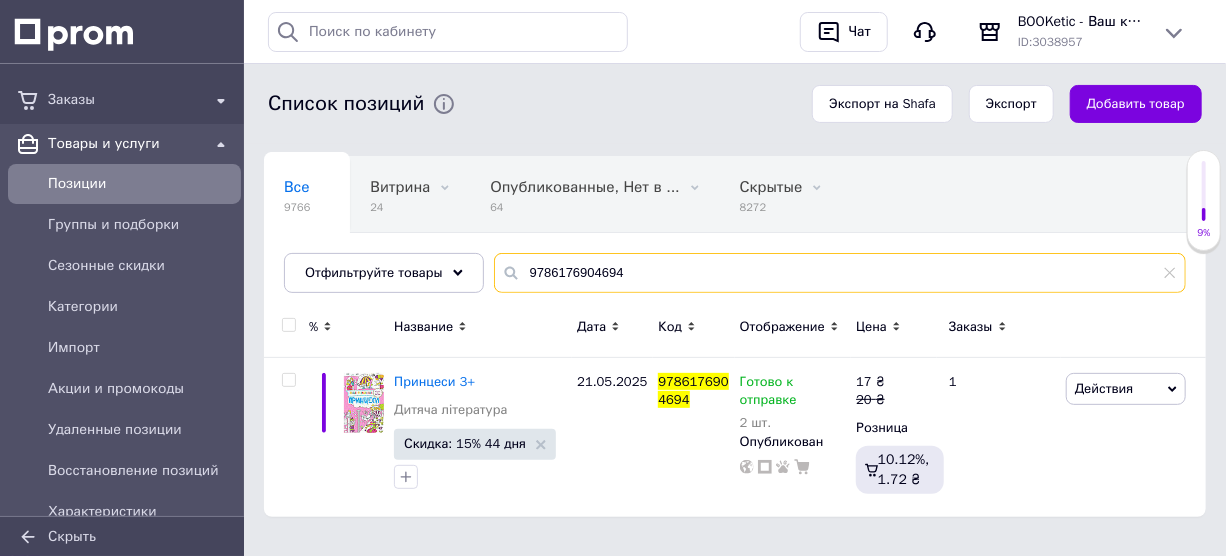 drag, startPoint x: 618, startPoint y: 249, endPoint x: 507, endPoint y: 254, distance: 111.11256 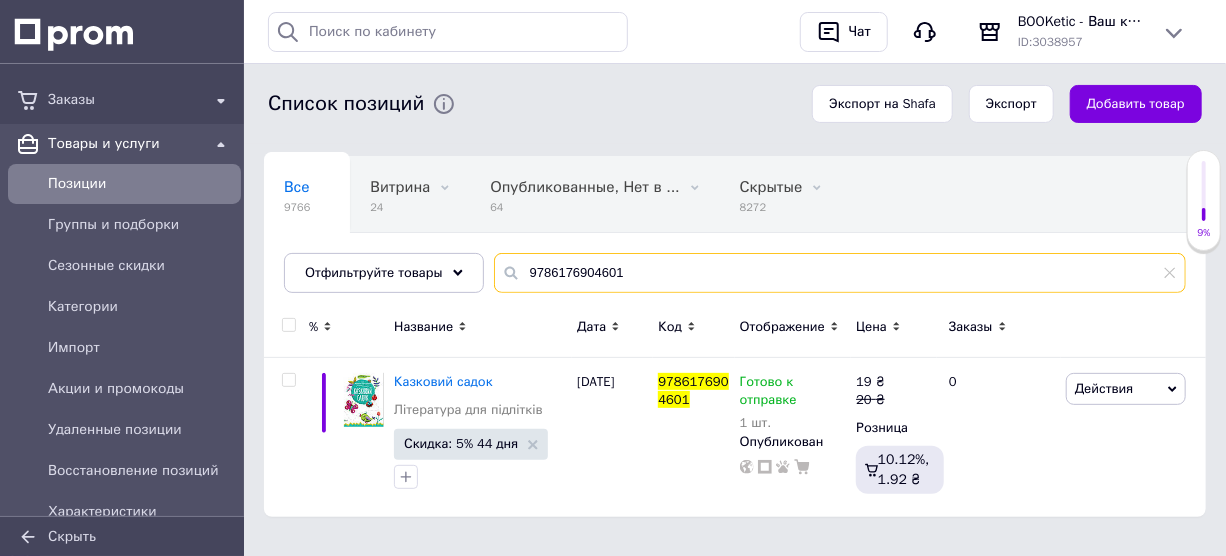 drag, startPoint x: 616, startPoint y: 245, endPoint x: 514, endPoint y: 255, distance: 102.48902 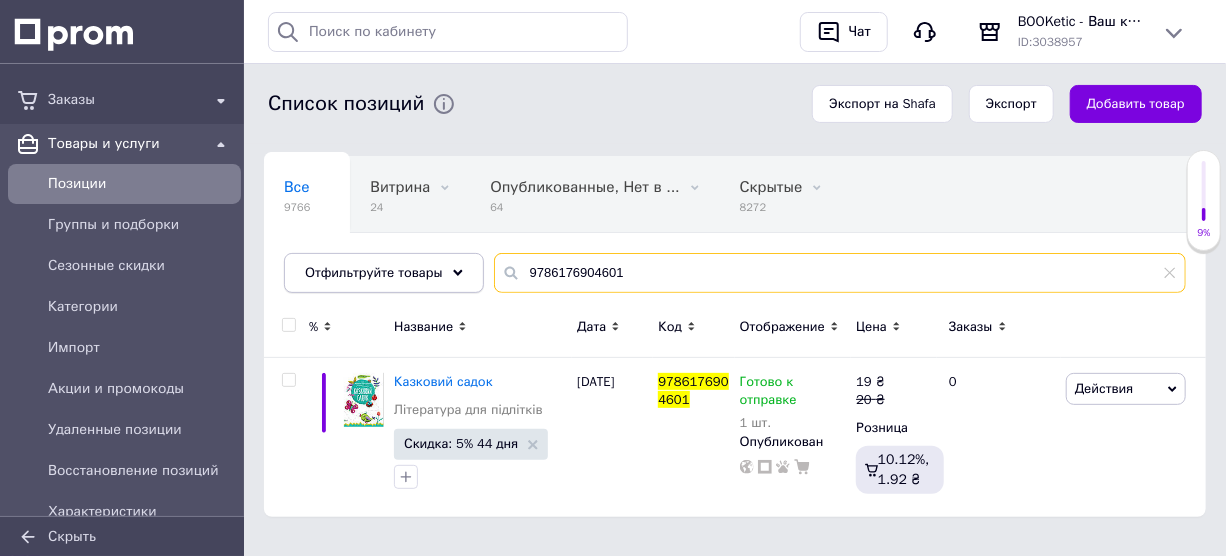 drag, startPoint x: 619, startPoint y: 246, endPoint x: 467, endPoint y: 263, distance: 152.94771 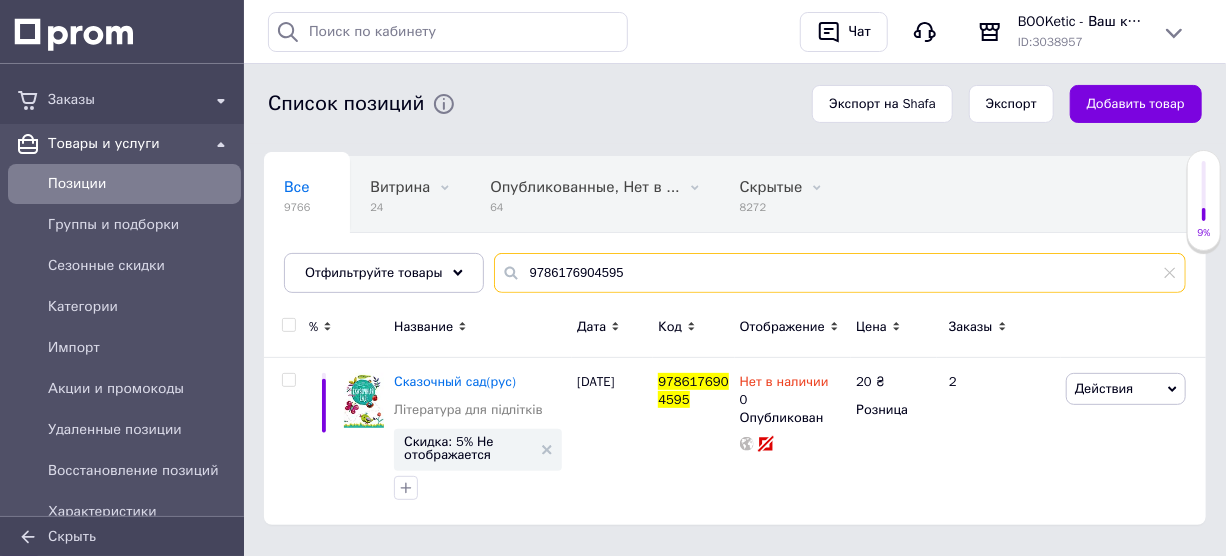 drag, startPoint x: 620, startPoint y: 251, endPoint x: 505, endPoint y: 246, distance: 115.10864 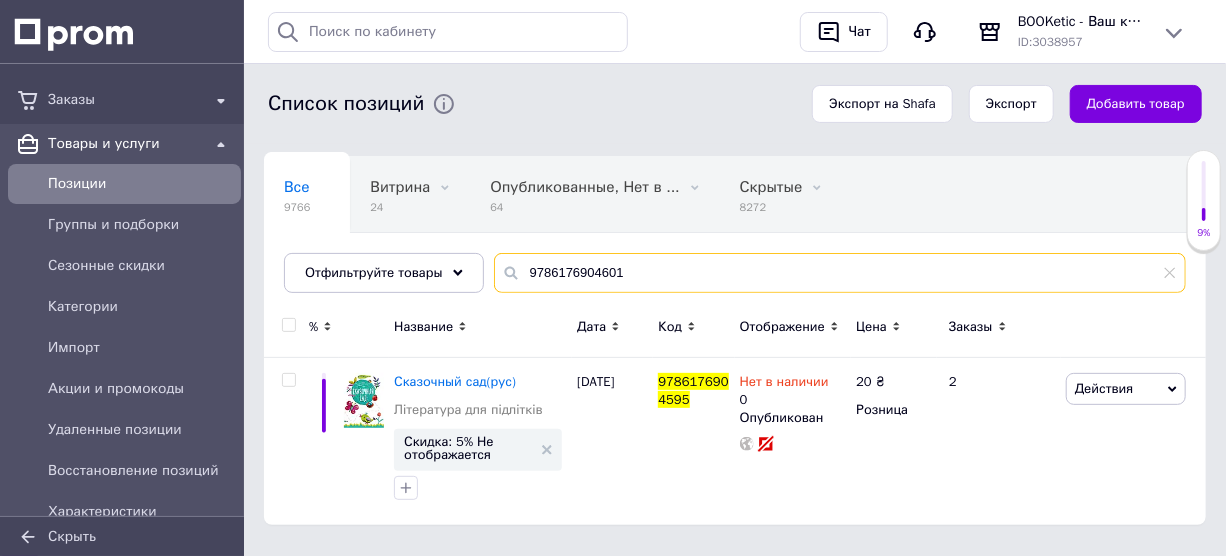 type on "9786176904601" 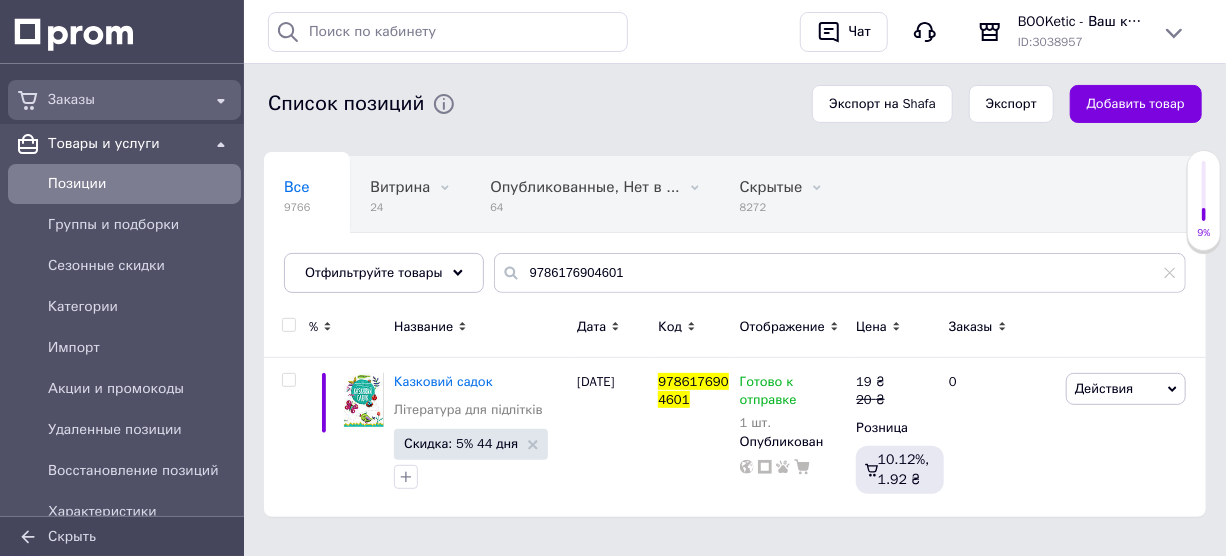 click on "Заказы" at bounding box center (124, 100) 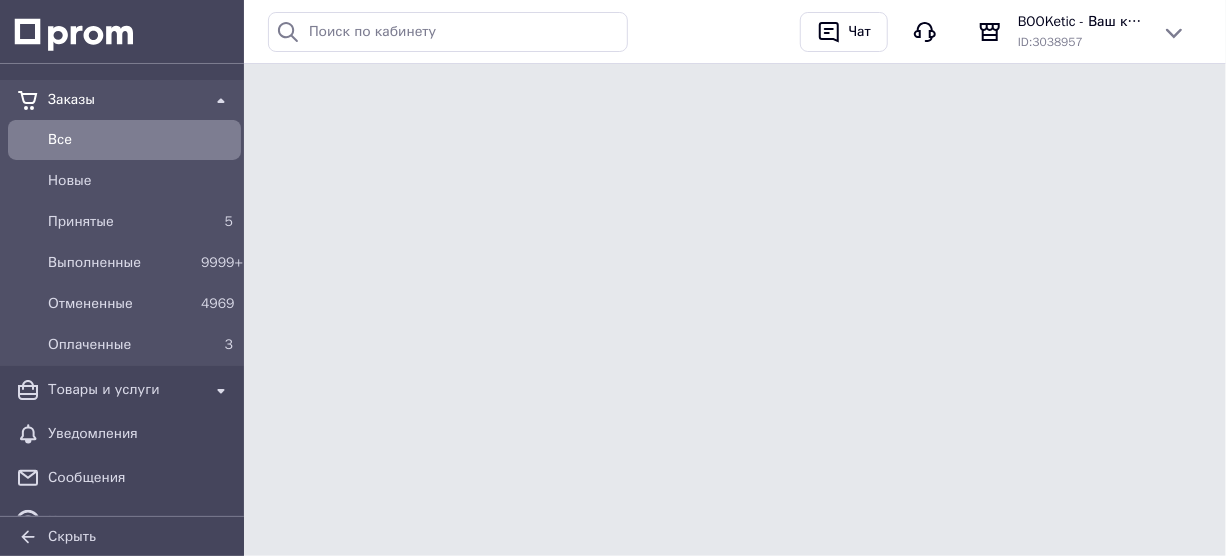 scroll, scrollTop: 0, scrollLeft: 0, axis: both 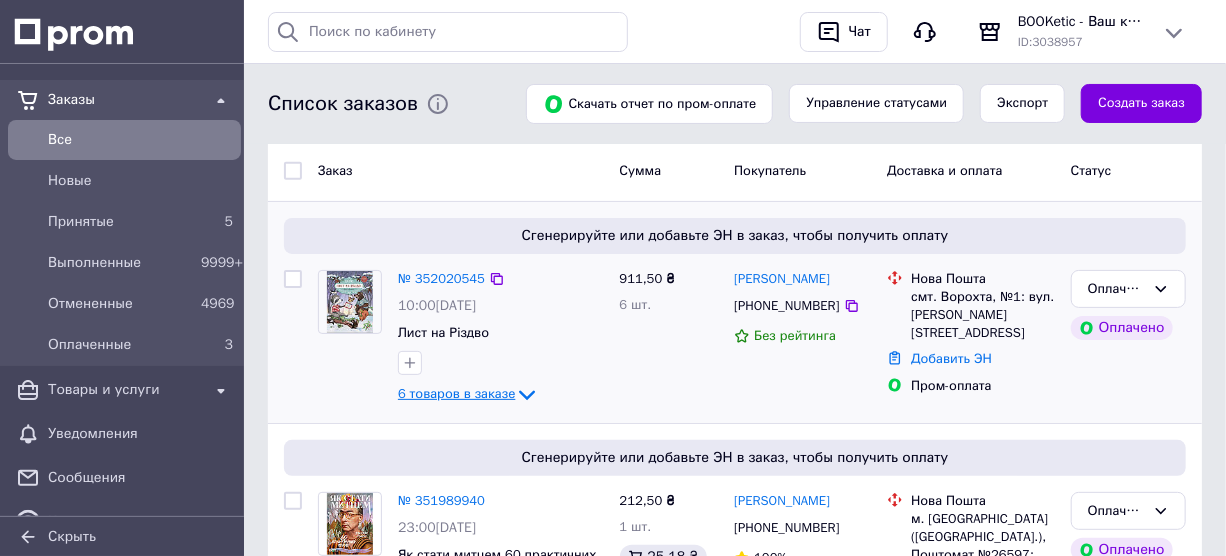 click 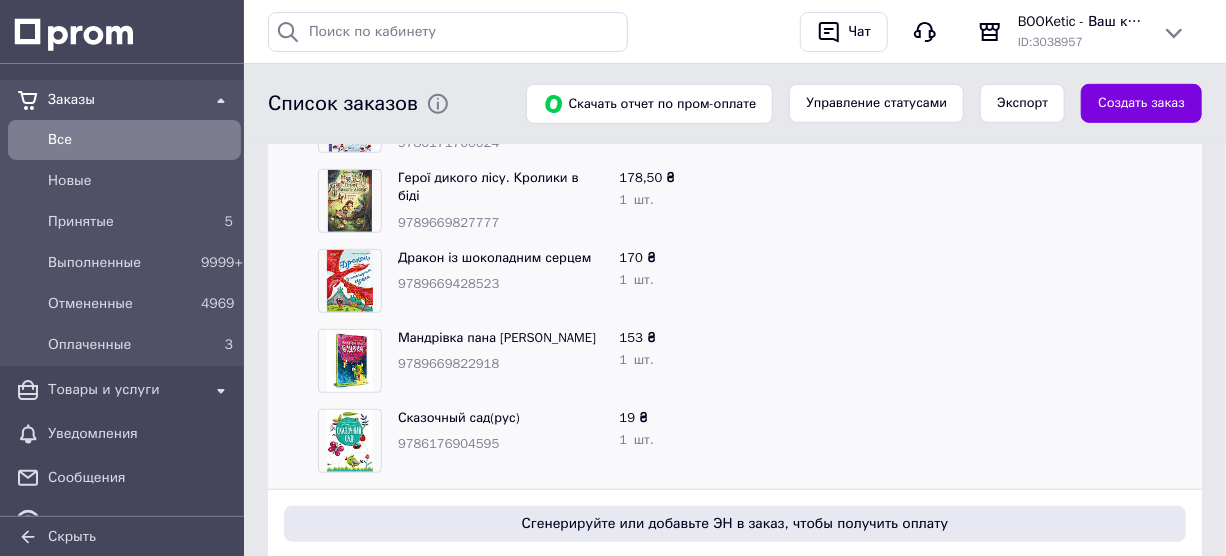 scroll, scrollTop: 438, scrollLeft: 0, axis: vertical 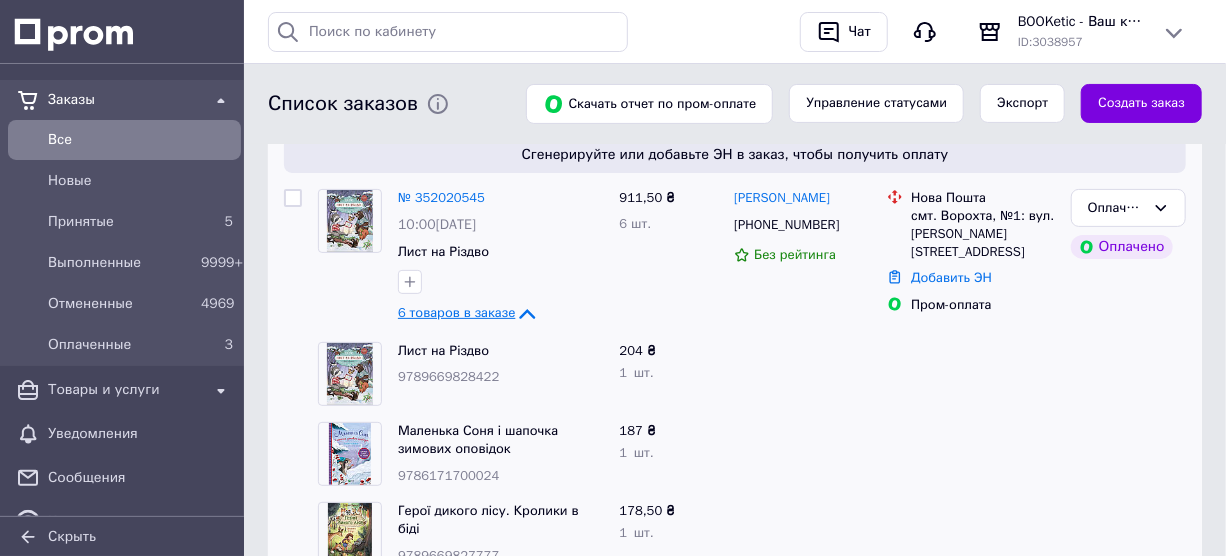 click 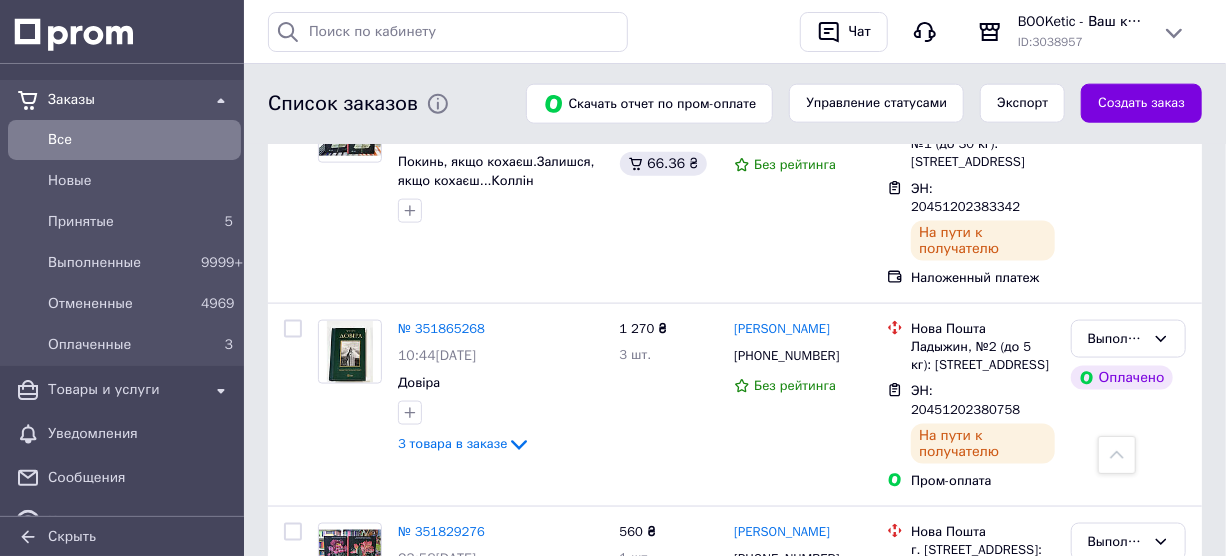 scroll, scrollTop: 939, scrollLeft: 0, axis: vertical 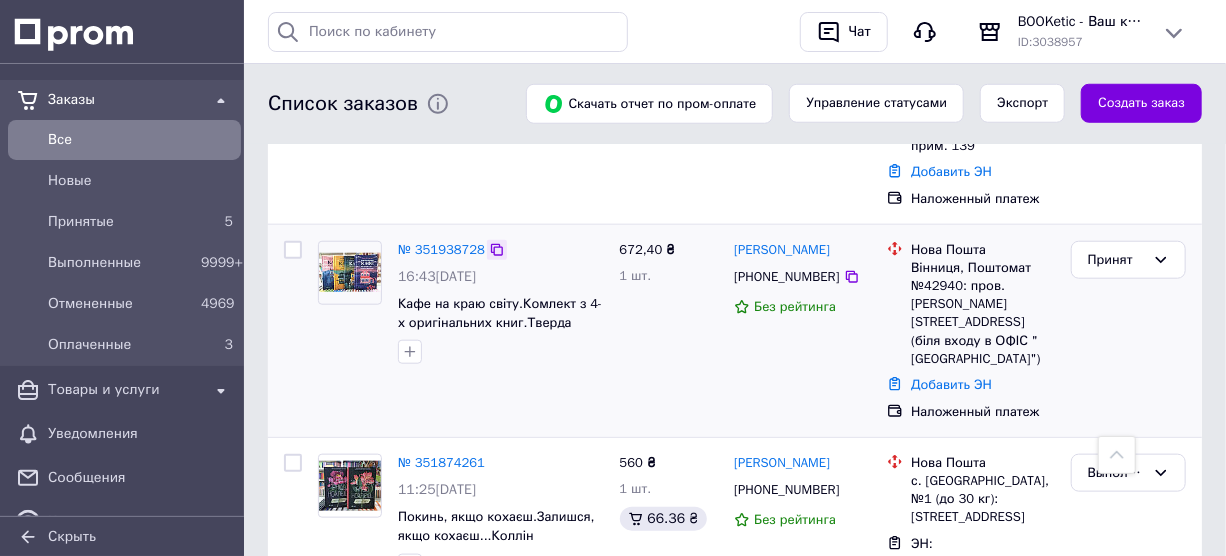click 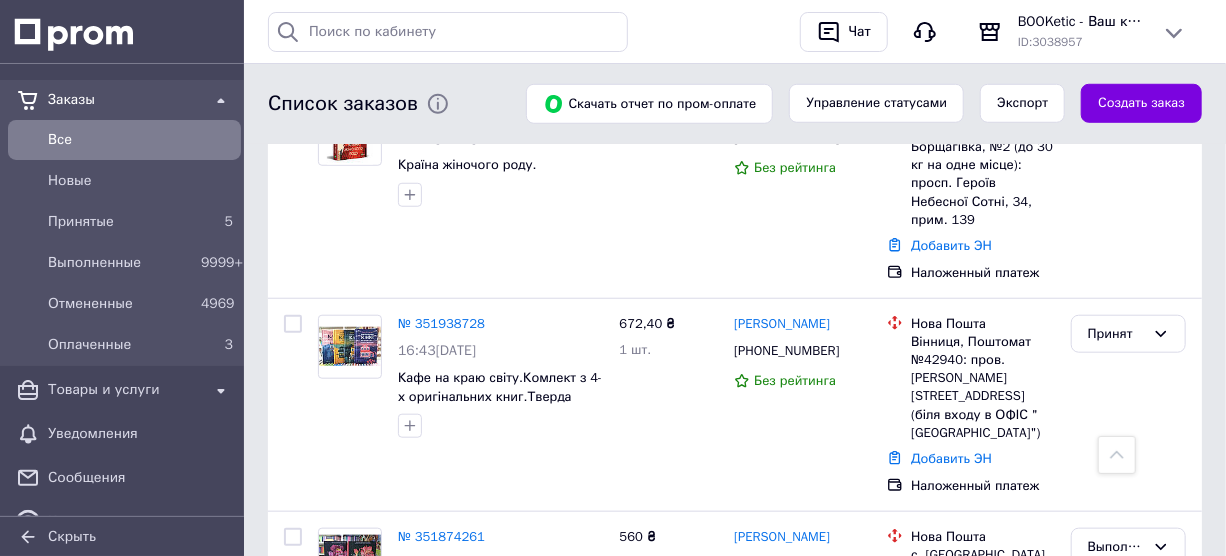 scroll, scrollTop: 529, scrollLeft: 0, axis: vertical 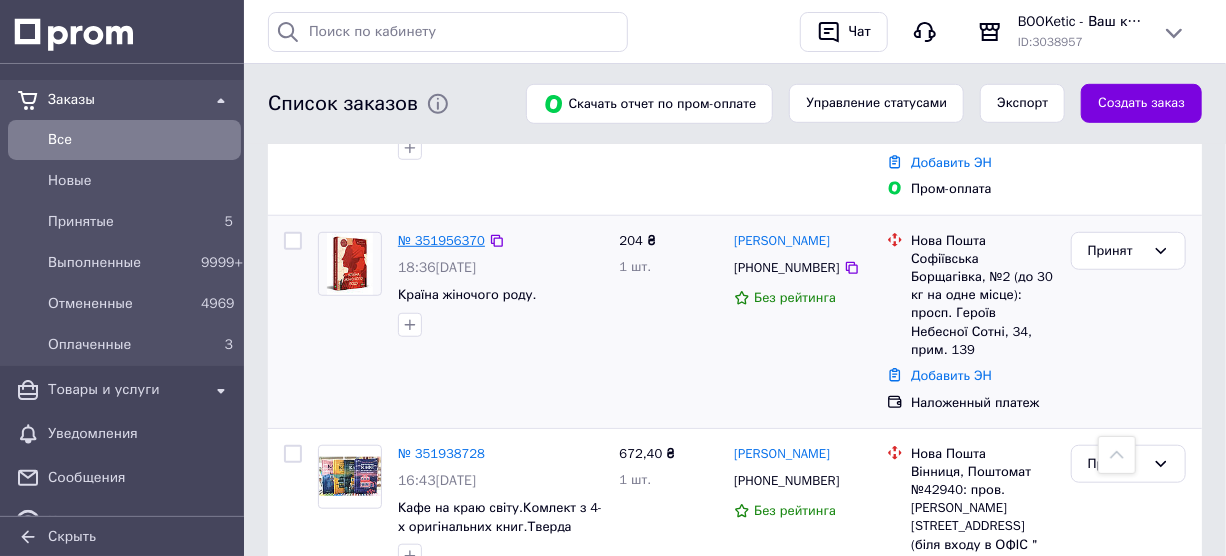 click on "№ 351956370" at bounding box center (441, 240) 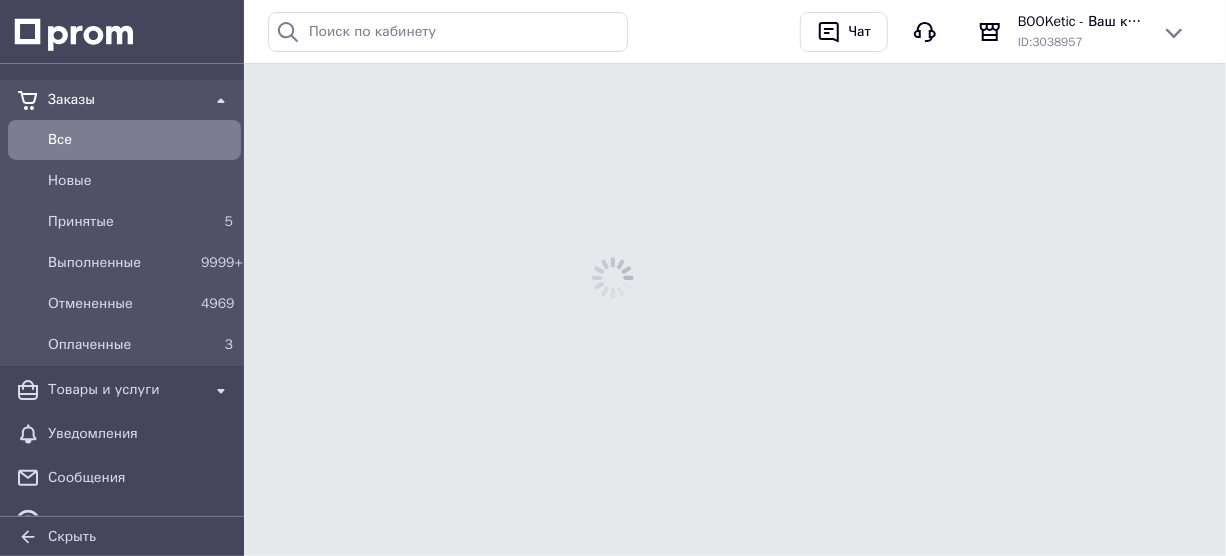 scroll, scrollTop: 0, scrollLeft: 0, axis: both 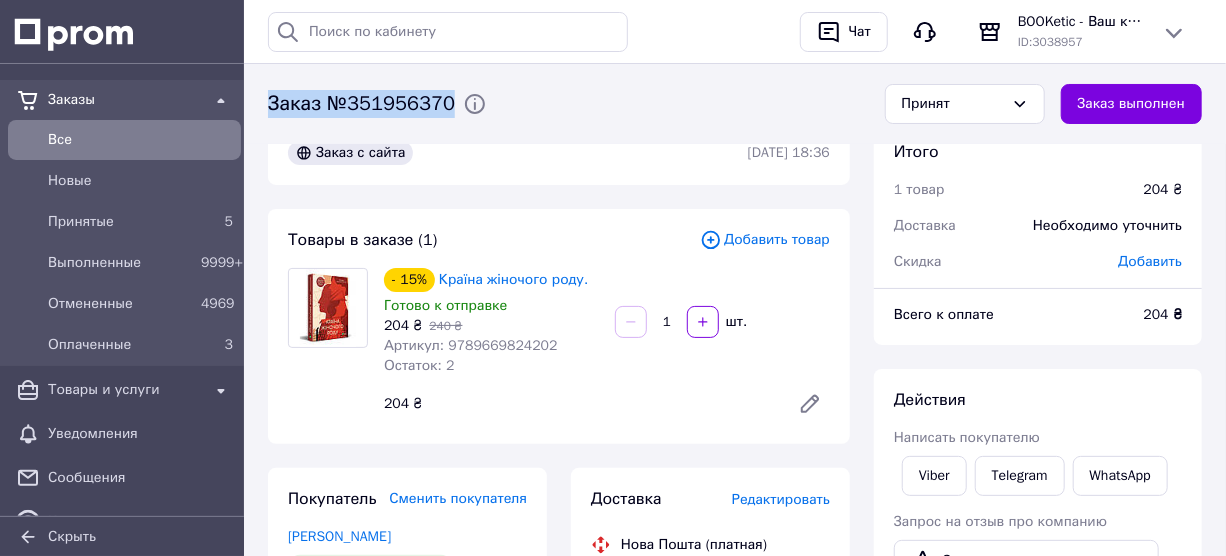 drag, startPoint x: 455, startPoint y: 99, endPoint x: 270, endPoint y: 115, distance: 185.6906 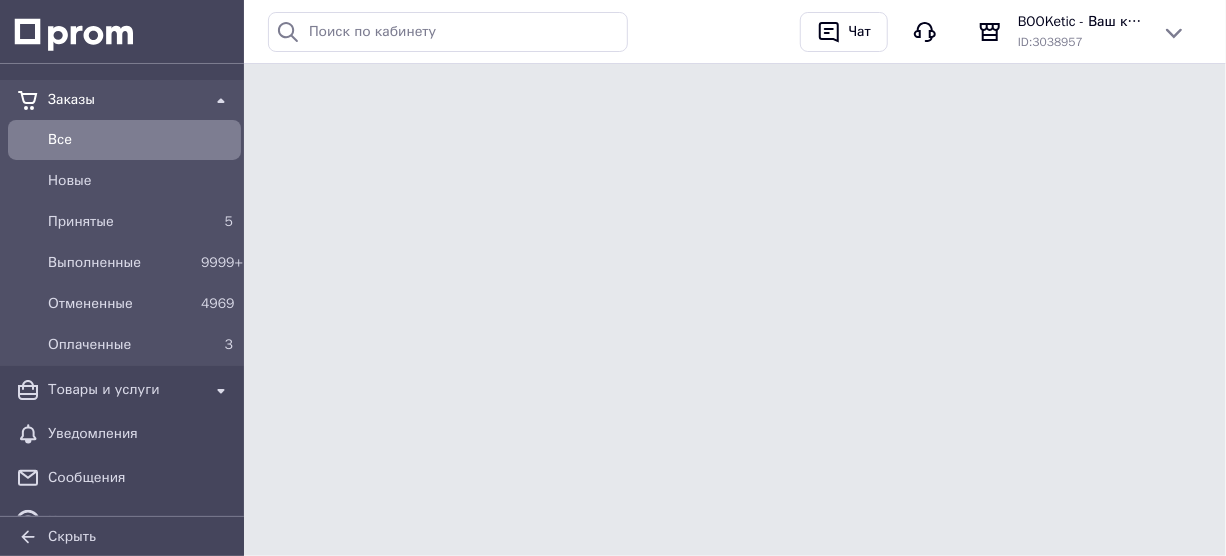 scroll, scrollTop: 0, scrollLeft: 0, axis: both 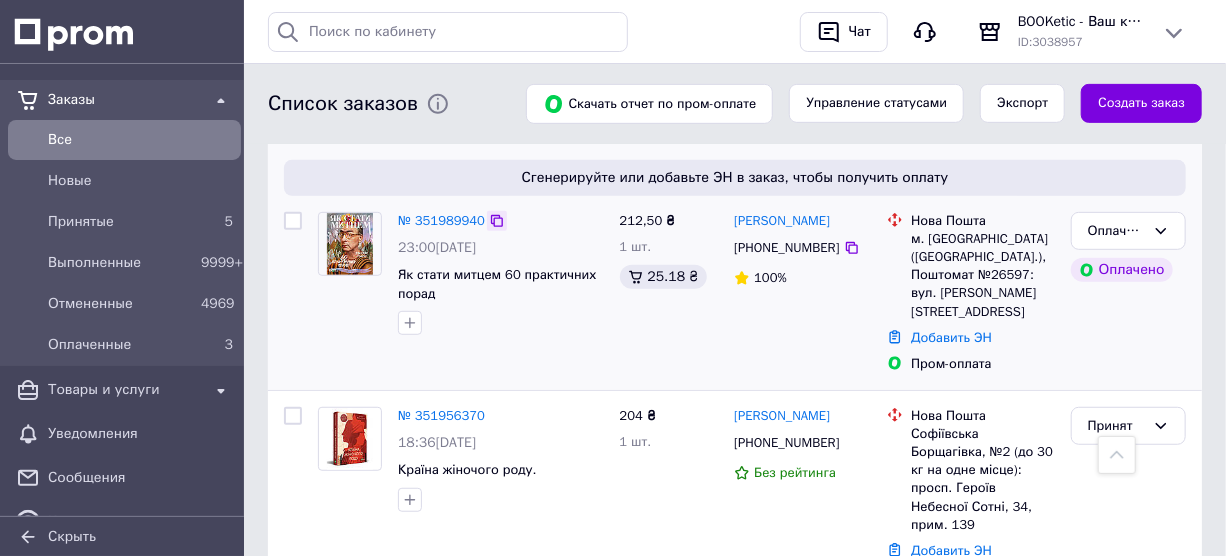 click 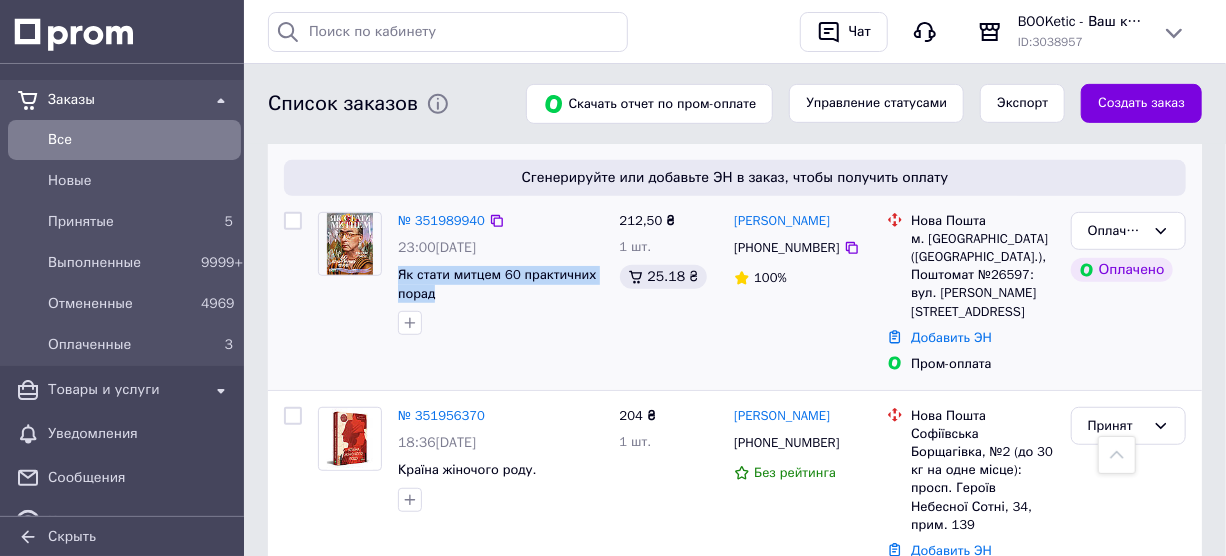 drag, startPoint x: 440, startPoint y: 289, endPoint x: 390, endPoint y: 271, distance: 53.14132 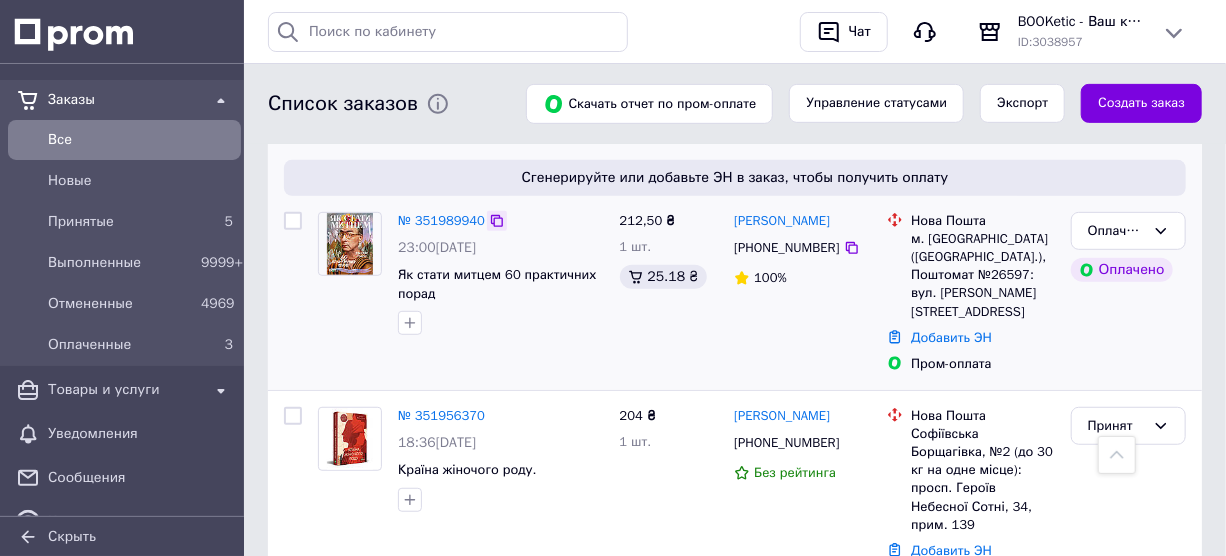 click 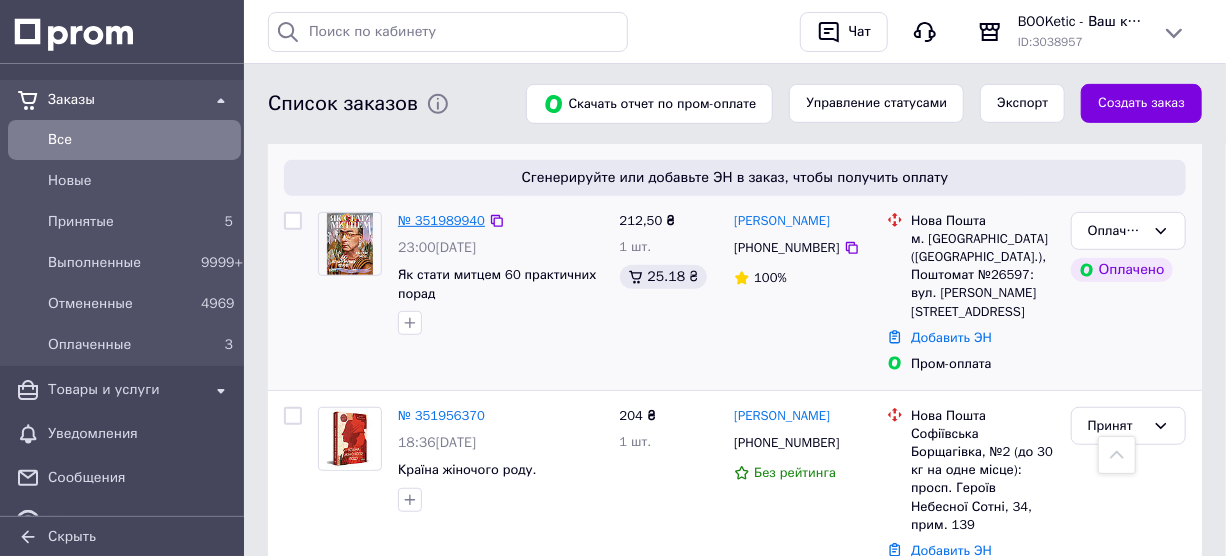 click on "№ 351989940" at bounding box center (441, 220) 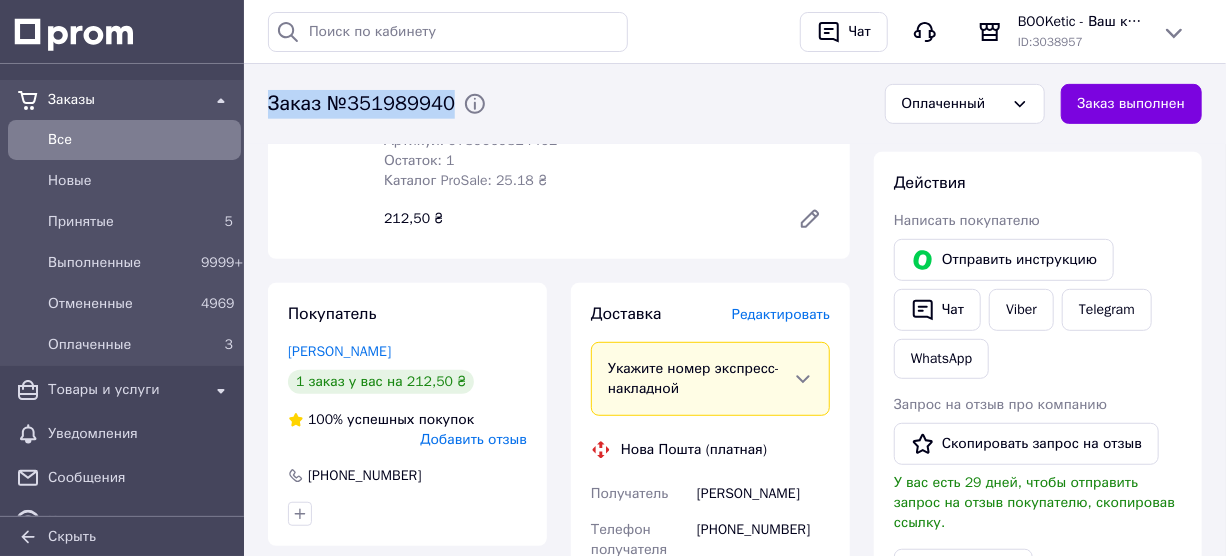 drag, startPoint x: 453, startPoint y: 102, endPoint x: 250, endPoint y: 116, distance: 203.4822 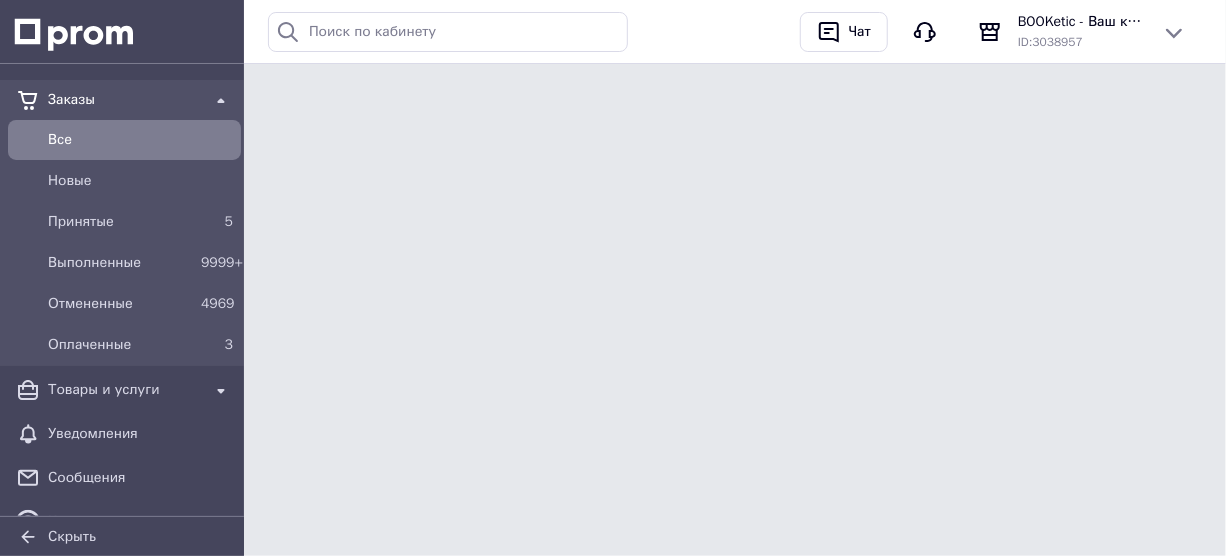 scroll, scrollTop: 0, scrollLeft: 0, axis: both 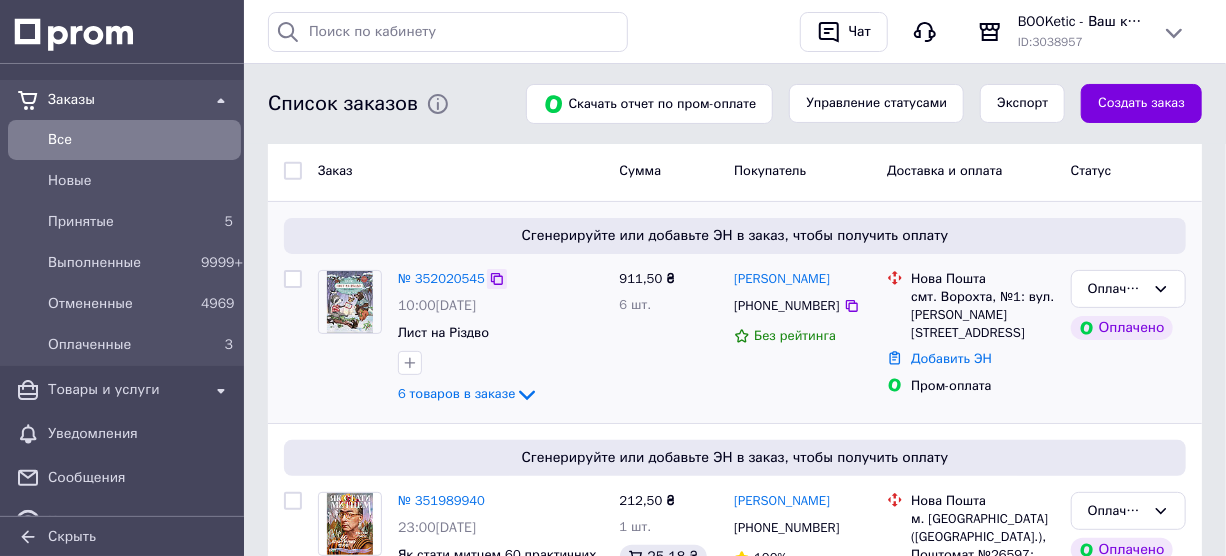 click 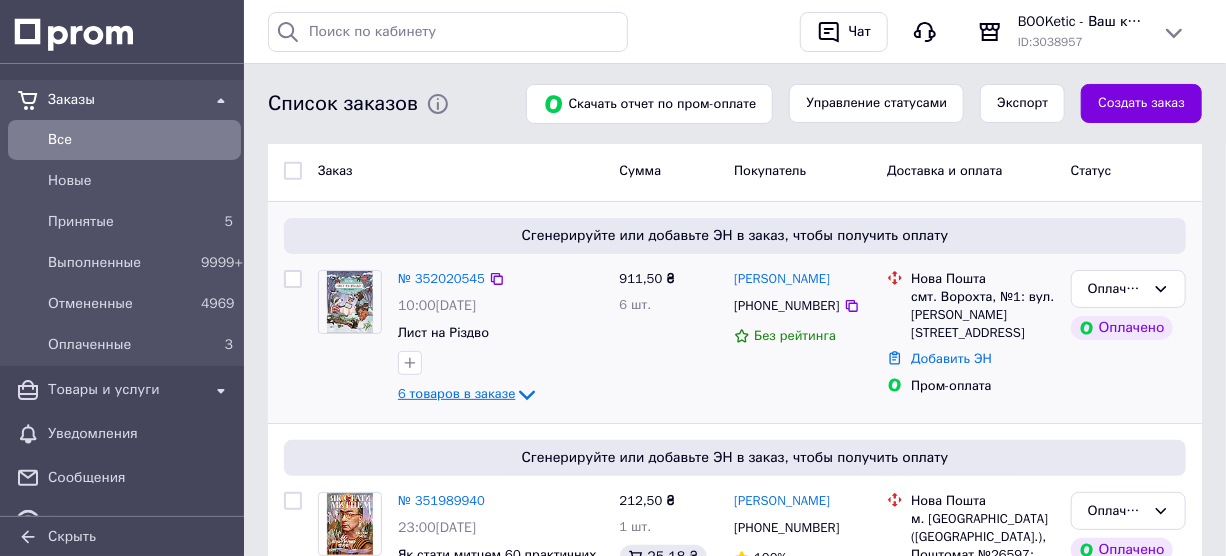 click 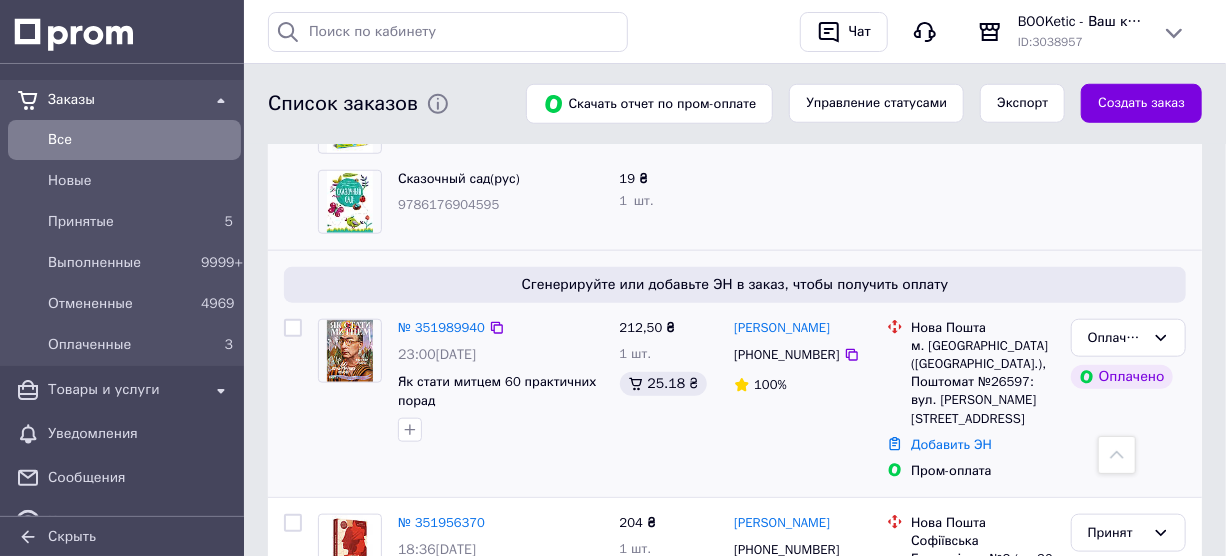 scroll, scrollTop: 636, scrollLeft: 0, axis: vertical 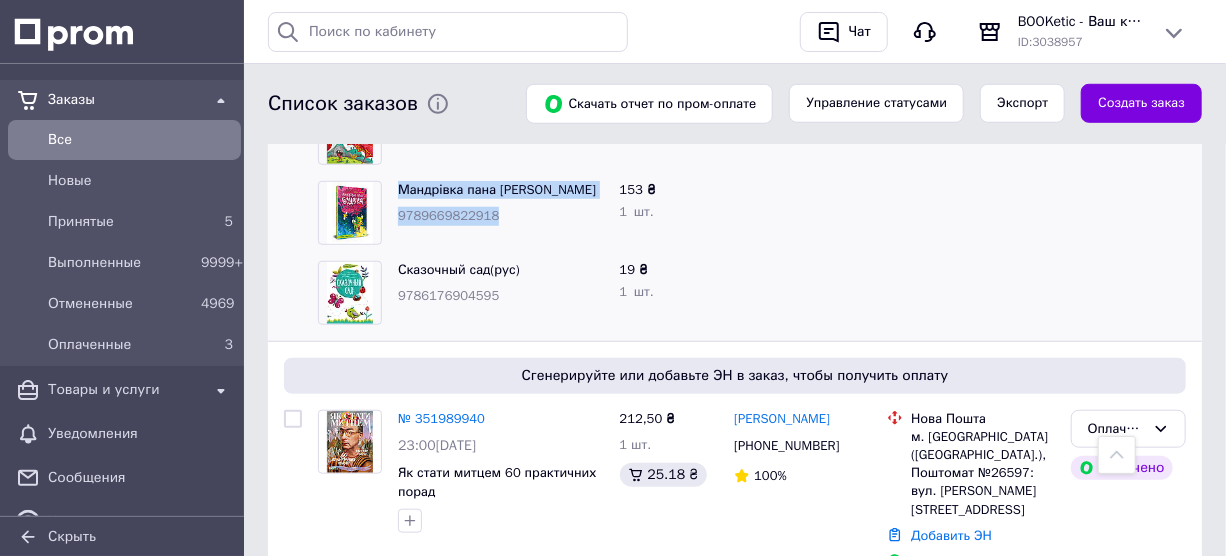 drag, startPoint x: 500, startPoint y: 213, endPoint x: 385, endPoint y: 202, distance: 115.52489 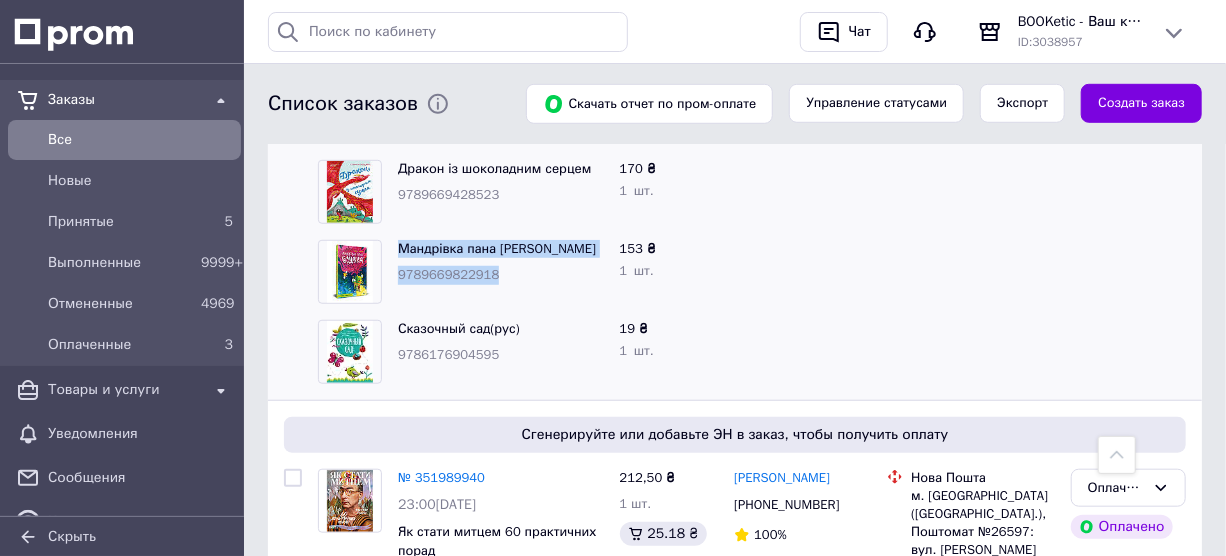 scroll, scrollTop: 545, scrollLeft: 0, axis: vertical 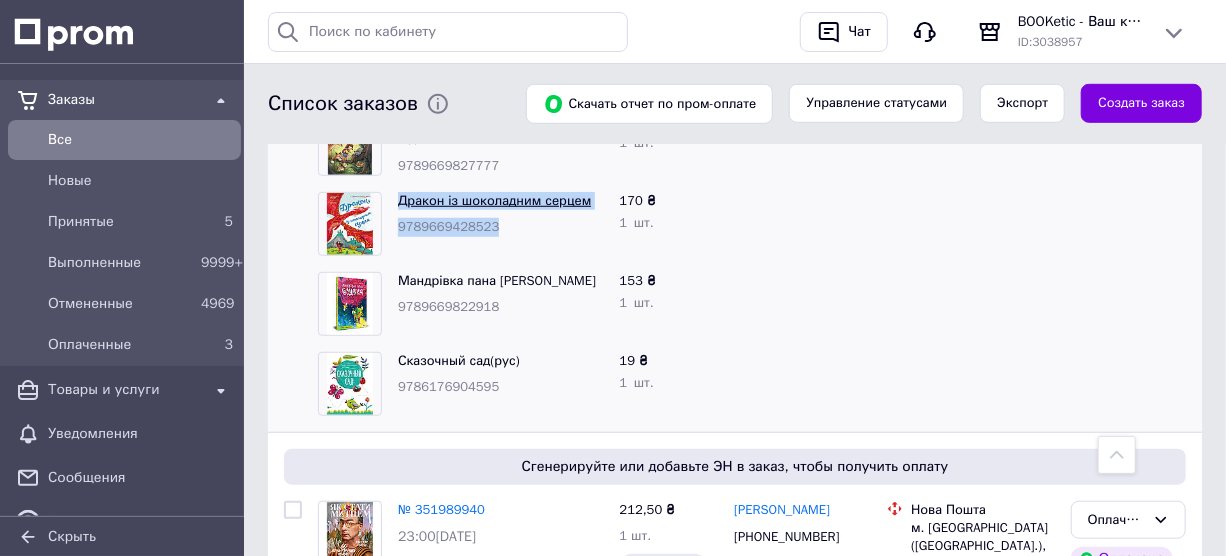 drag, startPoint x: 487, startPoint y: 229, endPoint x: 399, endPoint y: 198, distance: 93.30059 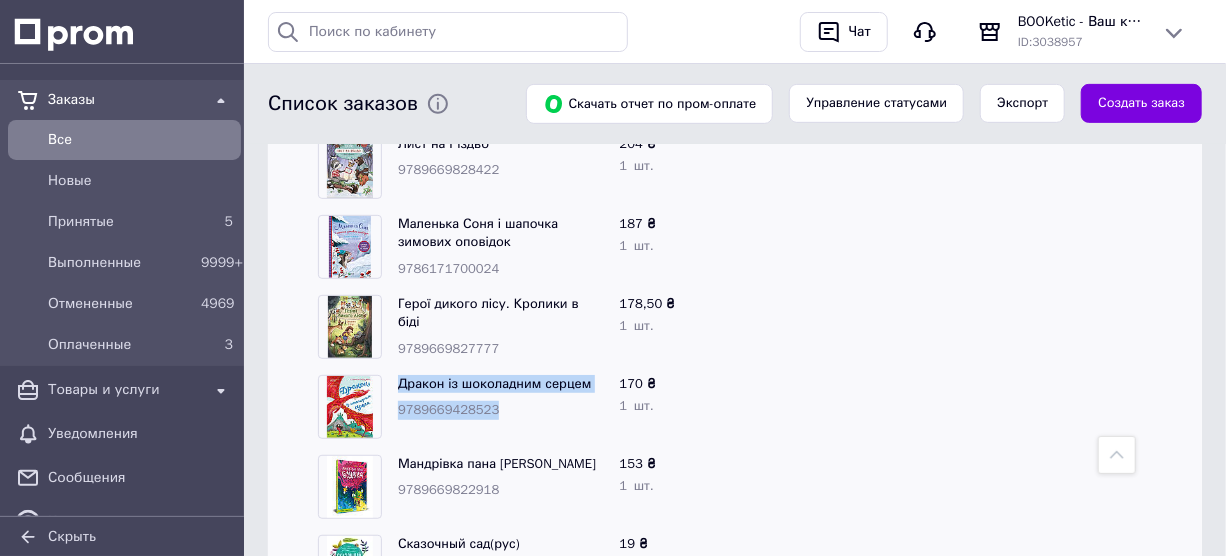 scroll, scrollTop: 363, scrollLeft: 0, axis: vertical 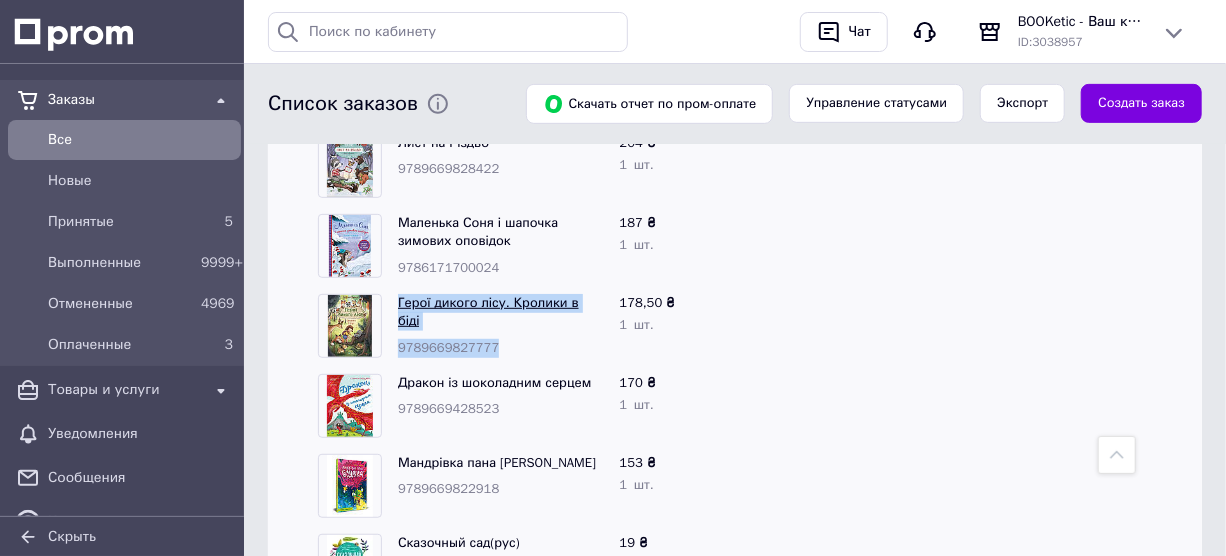 drag, startPoint x: 505, startPoint y: 323, endPoint x: 398, endPoint y: 296, distance: 110.35397 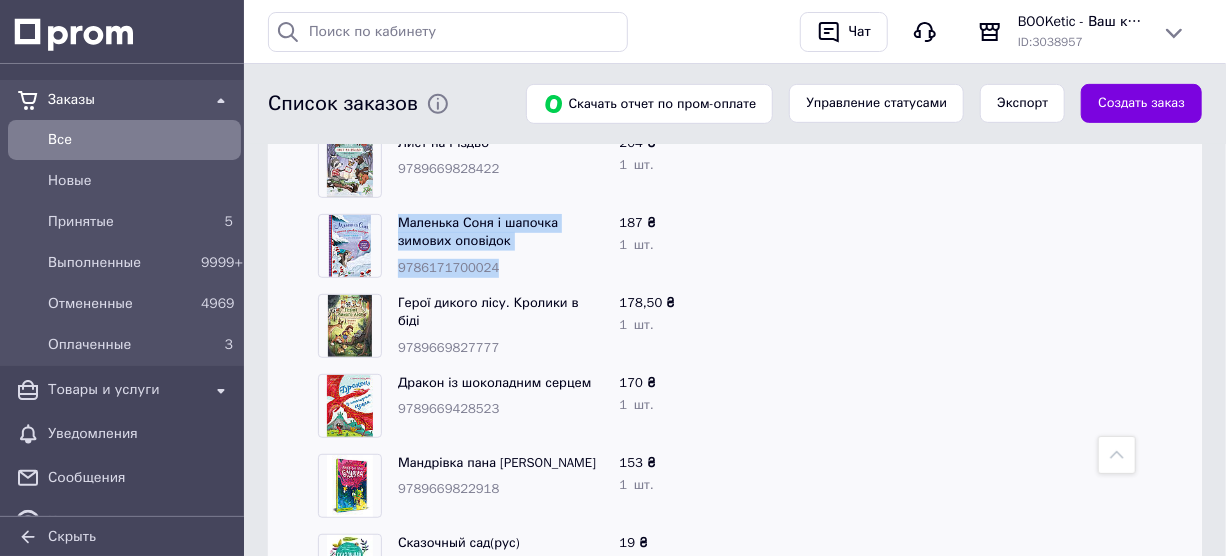 drag, startPoint x: 496, startPoint y: 267, endPoint x: 392, endPoint y: 218, distance: 114.96521 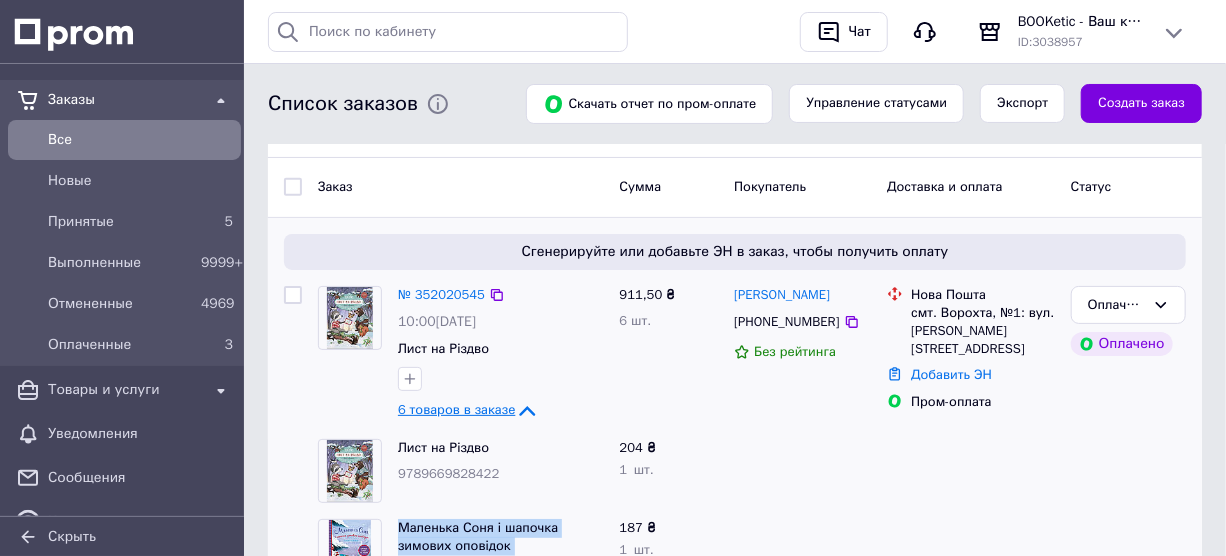 scroll, scrollTop: 90, scrollLeft: 0, axis: vertical 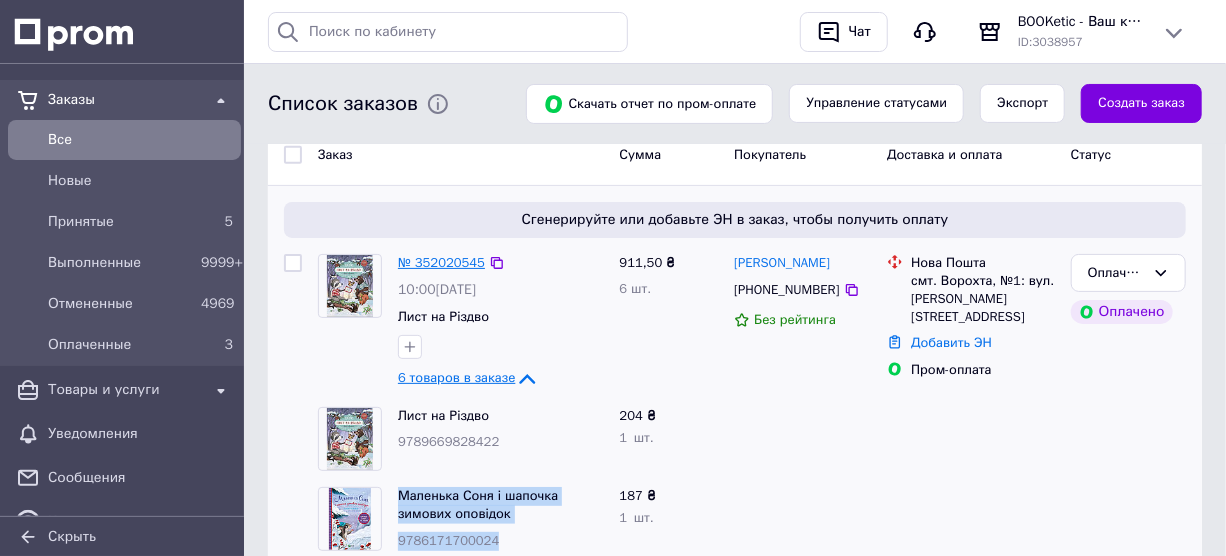 click on "№ 352020545" at bounding box center (441, 262) 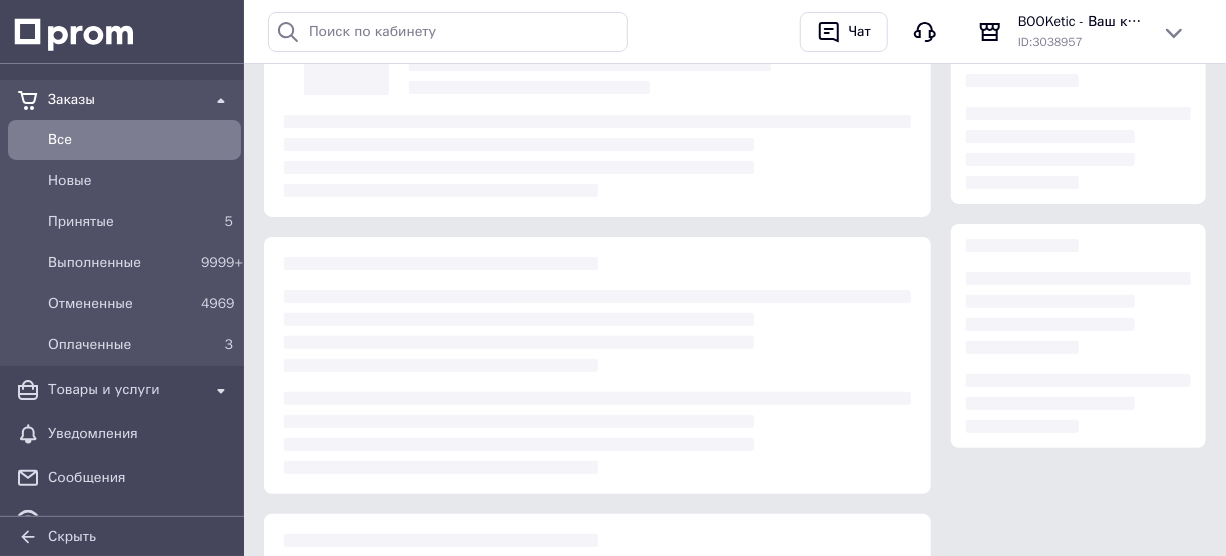 scroll, scrollTop: 0, scrollLeft: 0, axis: both 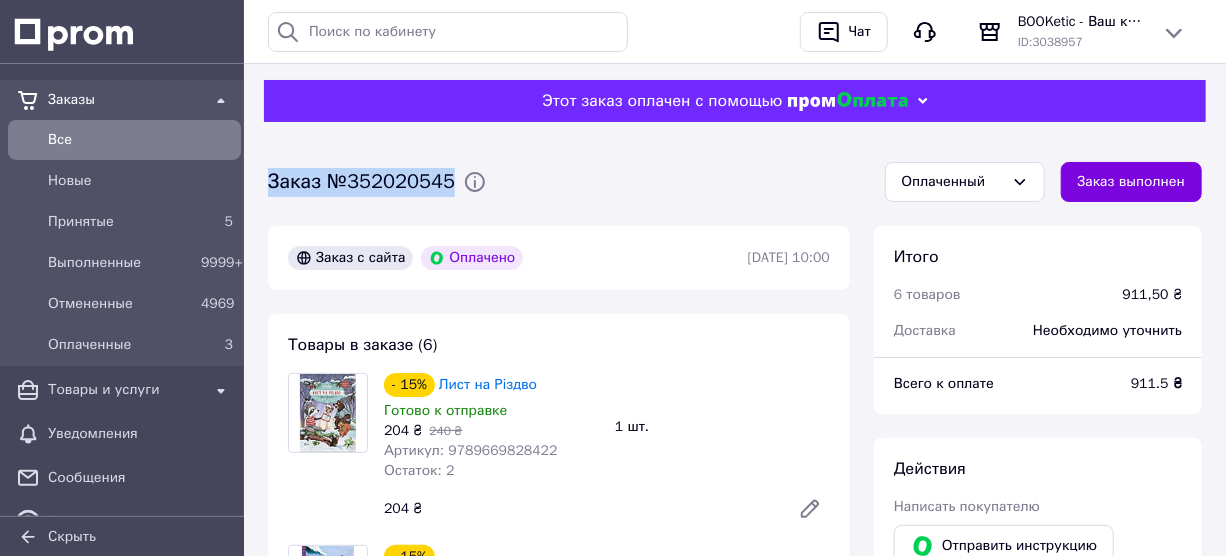 drag, startPoint x: 455, startPoint y: 177, endPoint x: 263, endPoint y: 187, distance: 192.26024 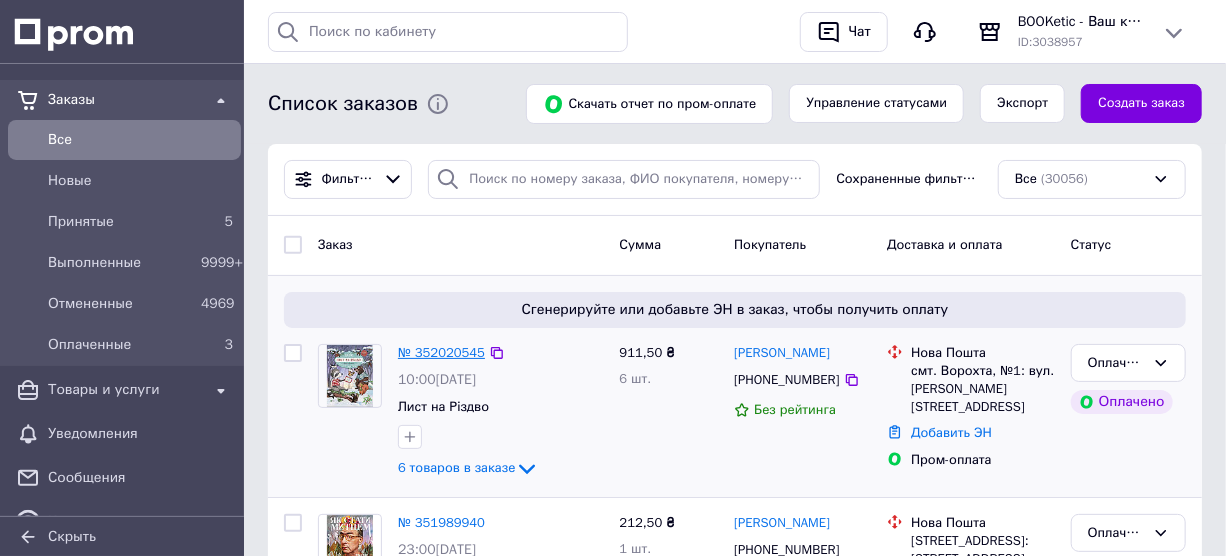 click on "№ 352020545" at bounding box center (441, 352) 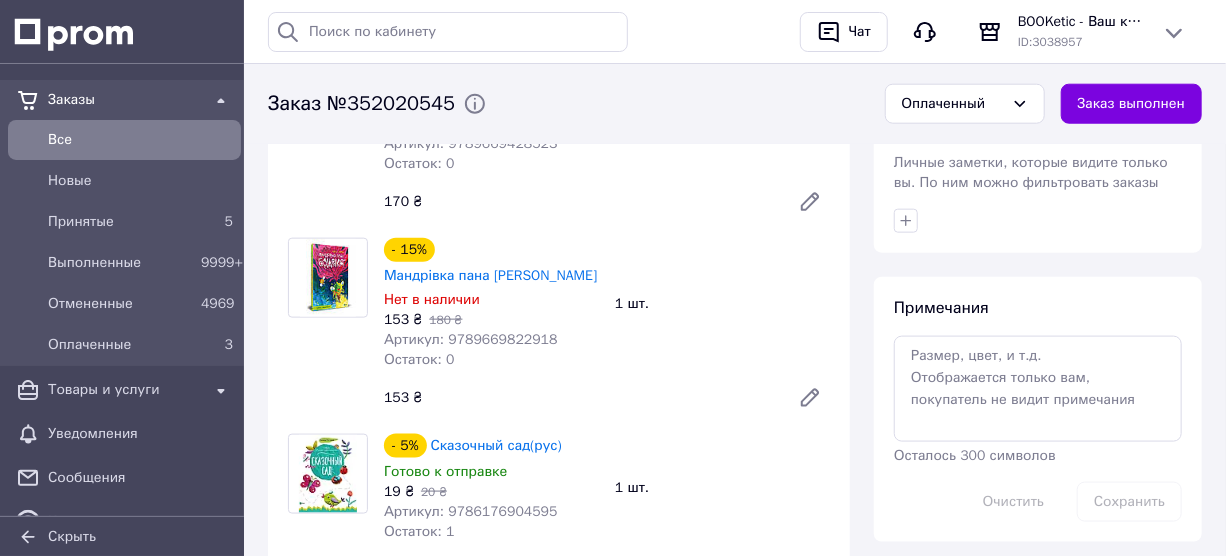 scroll, scrollTop: 949, scrollLeft: 0, axis: vertical 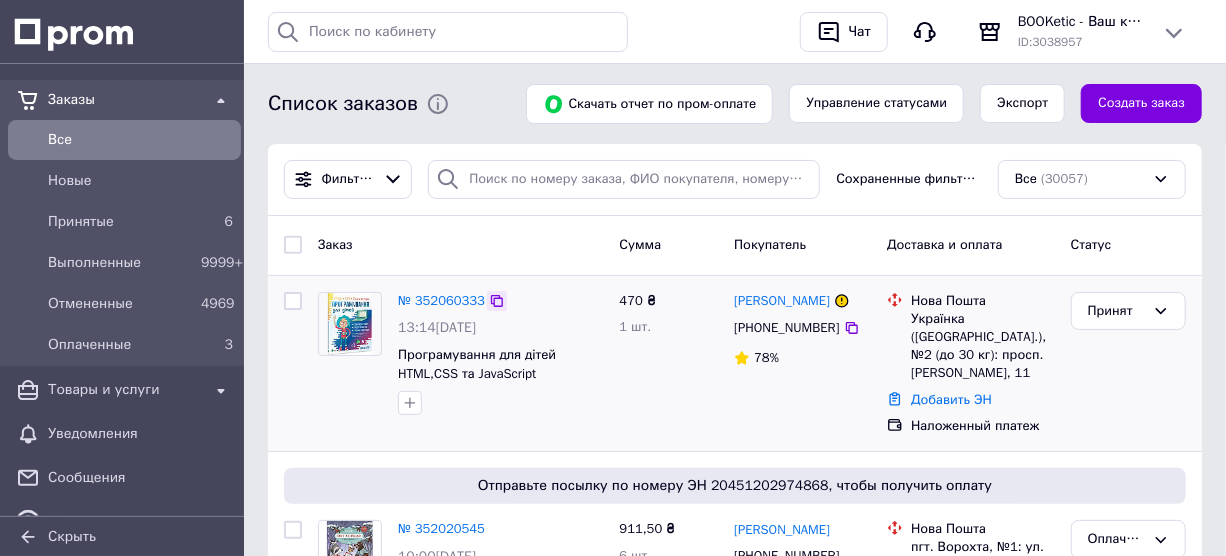 click 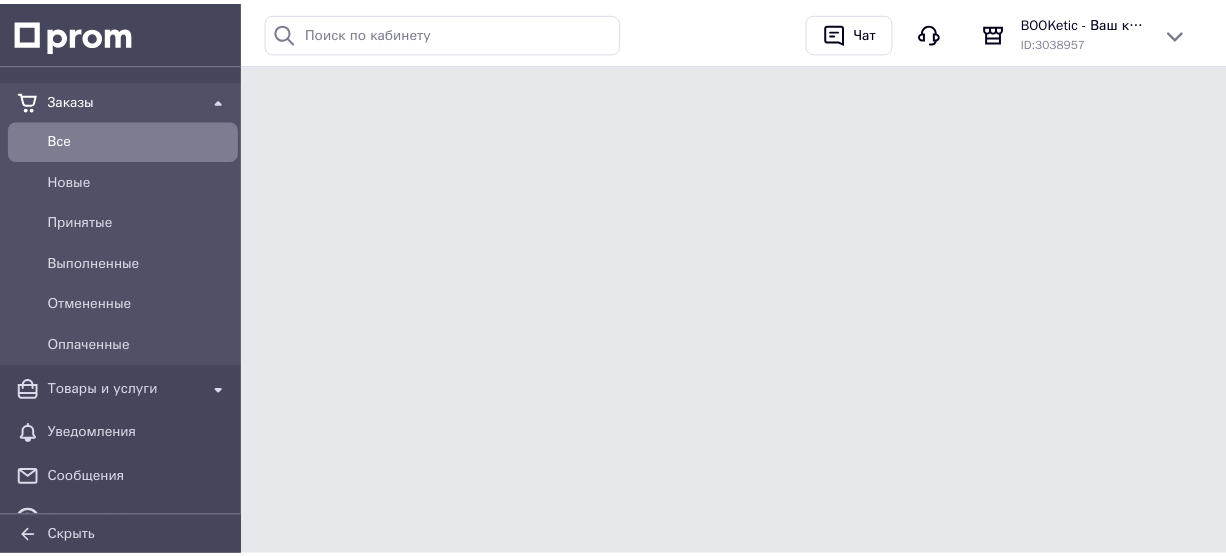 scroll, scrollTop: 0, scrollLeft: 0, axis: both 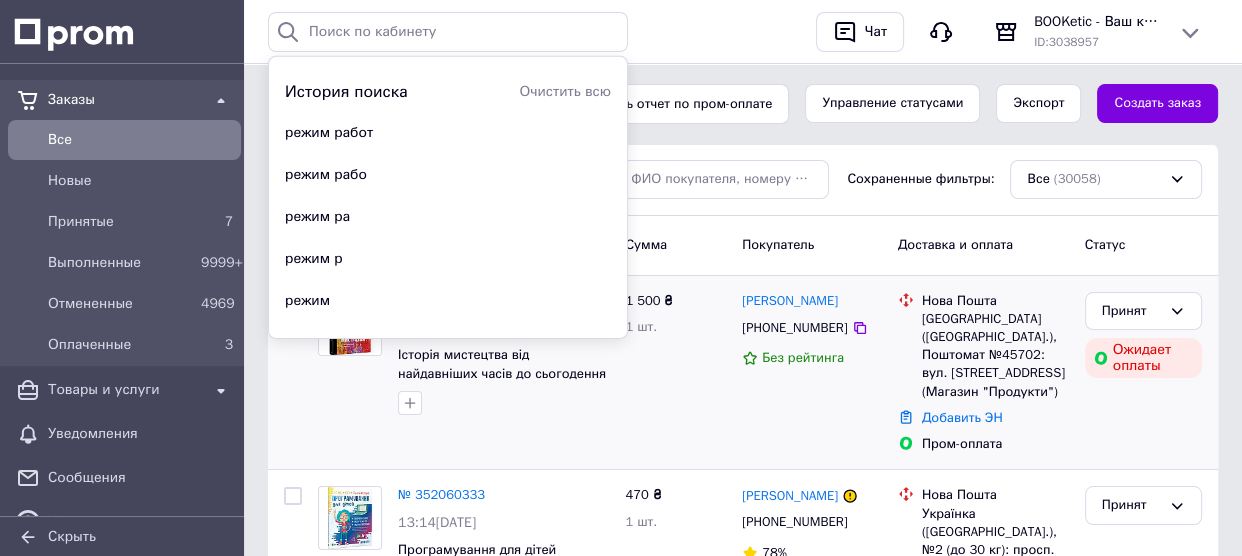 click on "1 500 ₴ 1 шт." at bounding box center [675, 373] 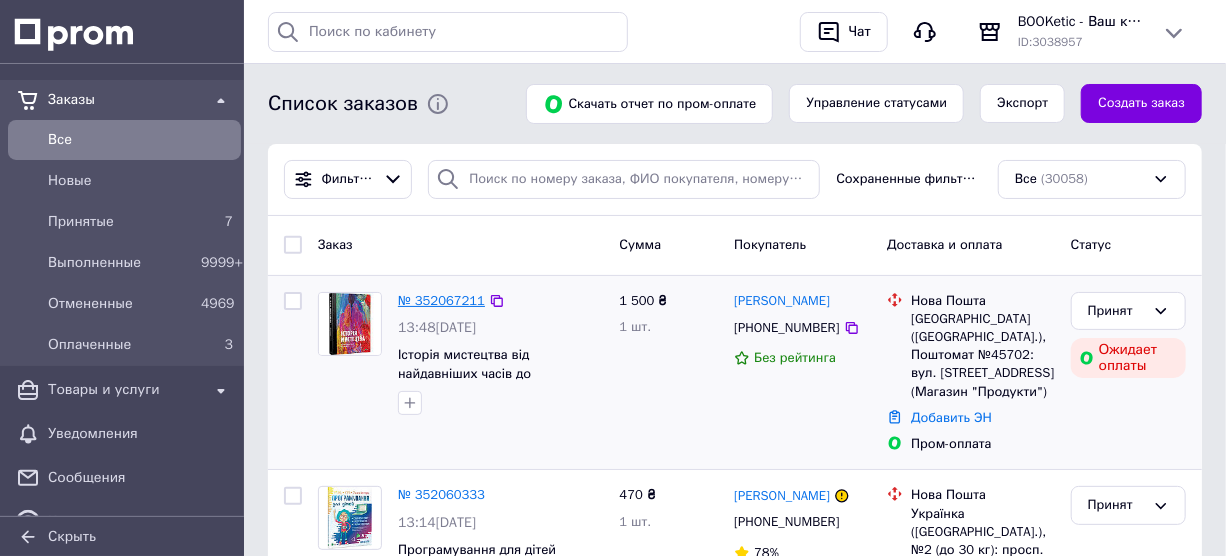 click on "№ 352067211" at bounding box center (441, 300) 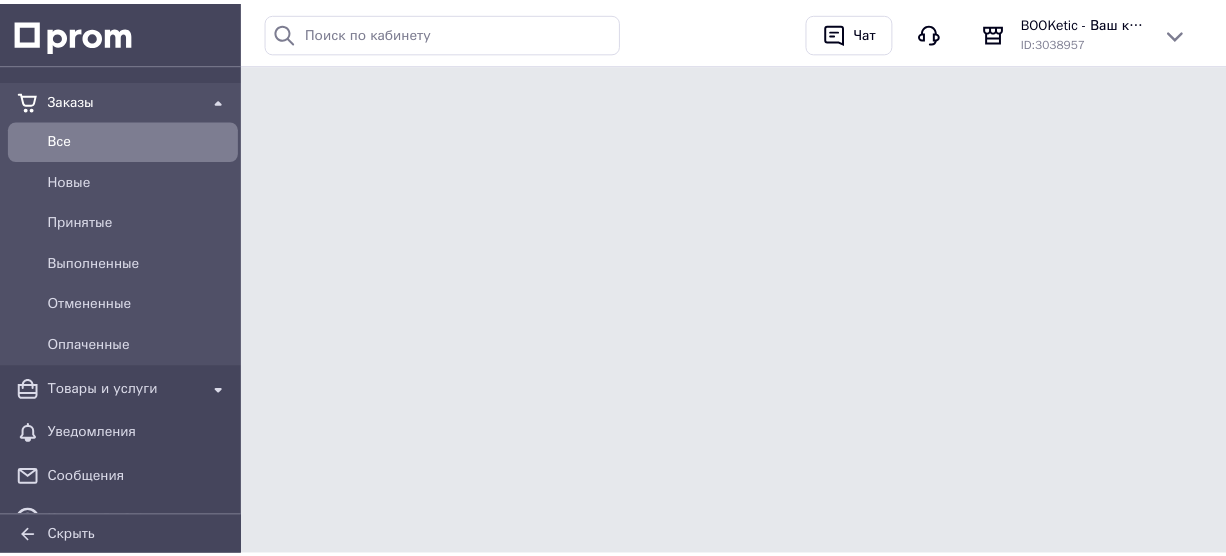 scroll, scrollTop: 0, scrollLeft: 0, axis: both 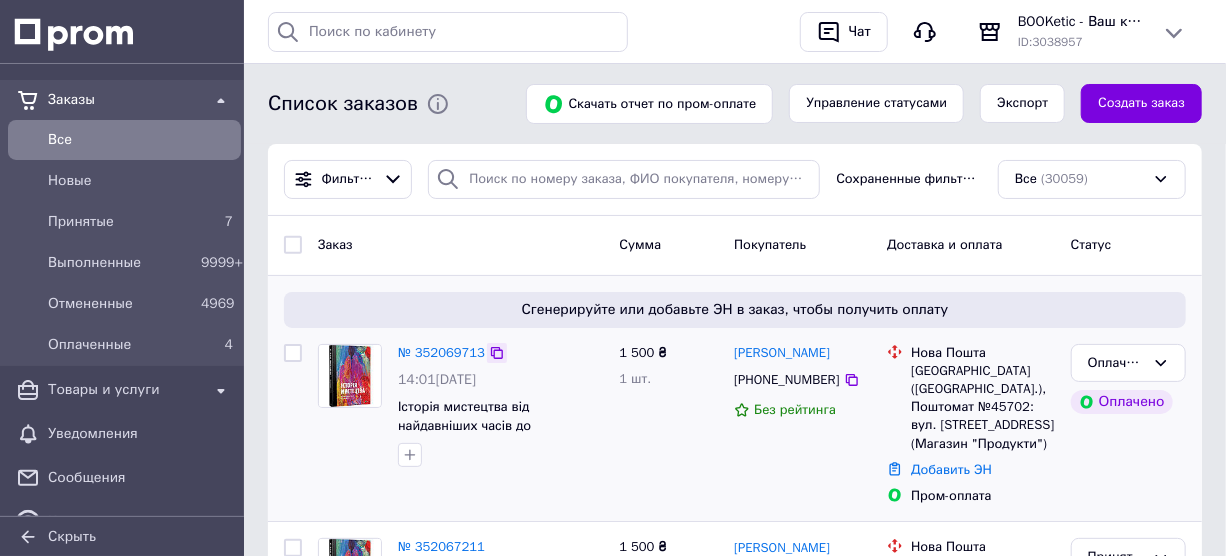click 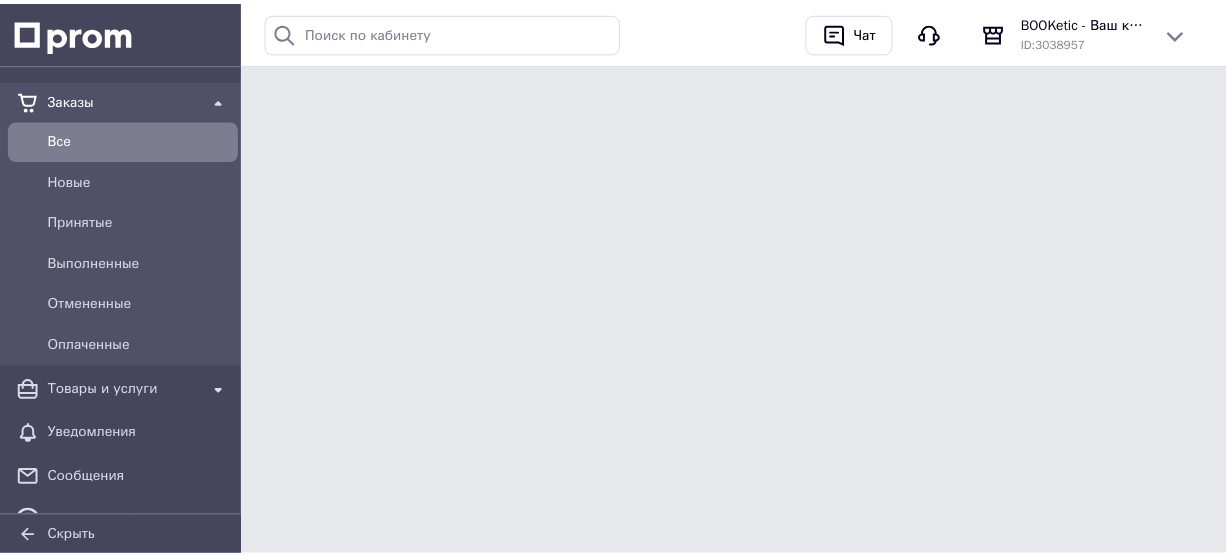 scroll, scrollTop: 0, scrollLeft: 0, axis: both 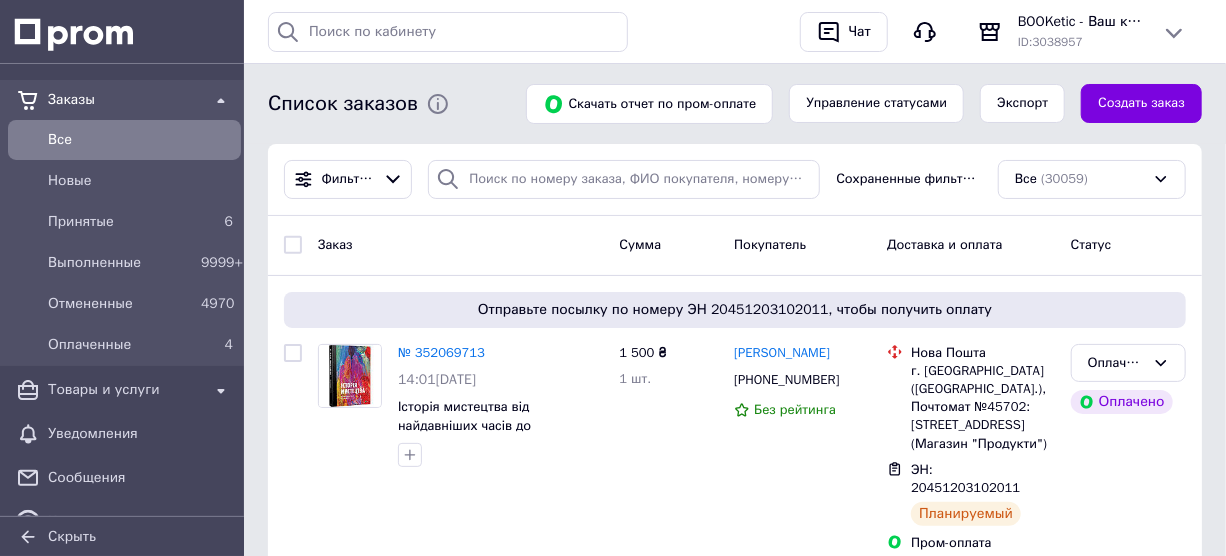 drag, startPoint x: 0, startPoint y: 33, endPoint x: 752, endPoint y: 32, distance: 752.0007 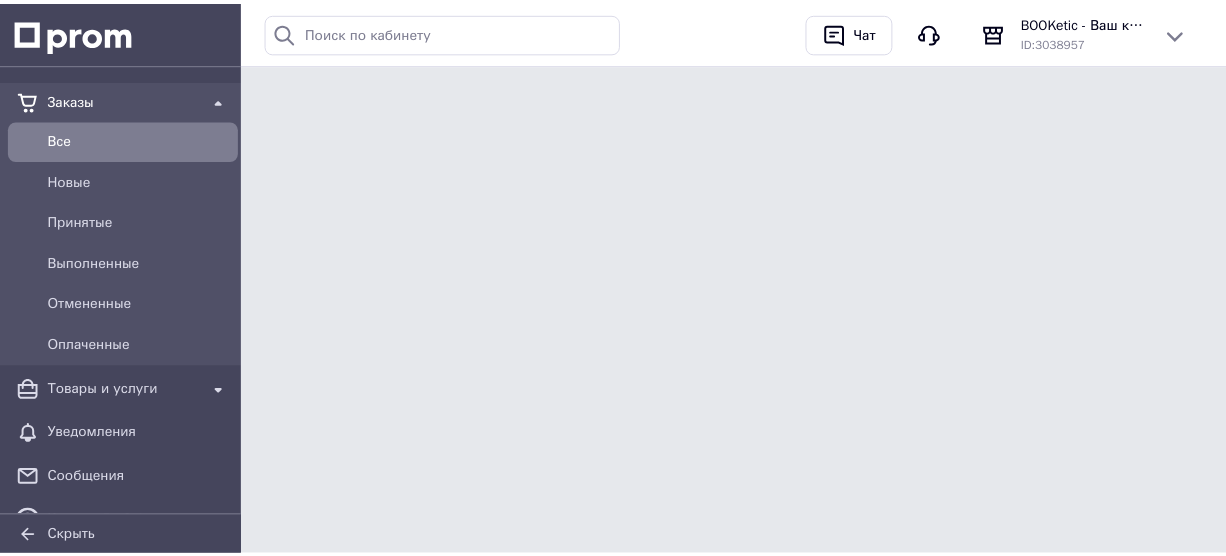 scroll, scrollTop: 0, scrollLeft: 0, axis: both 